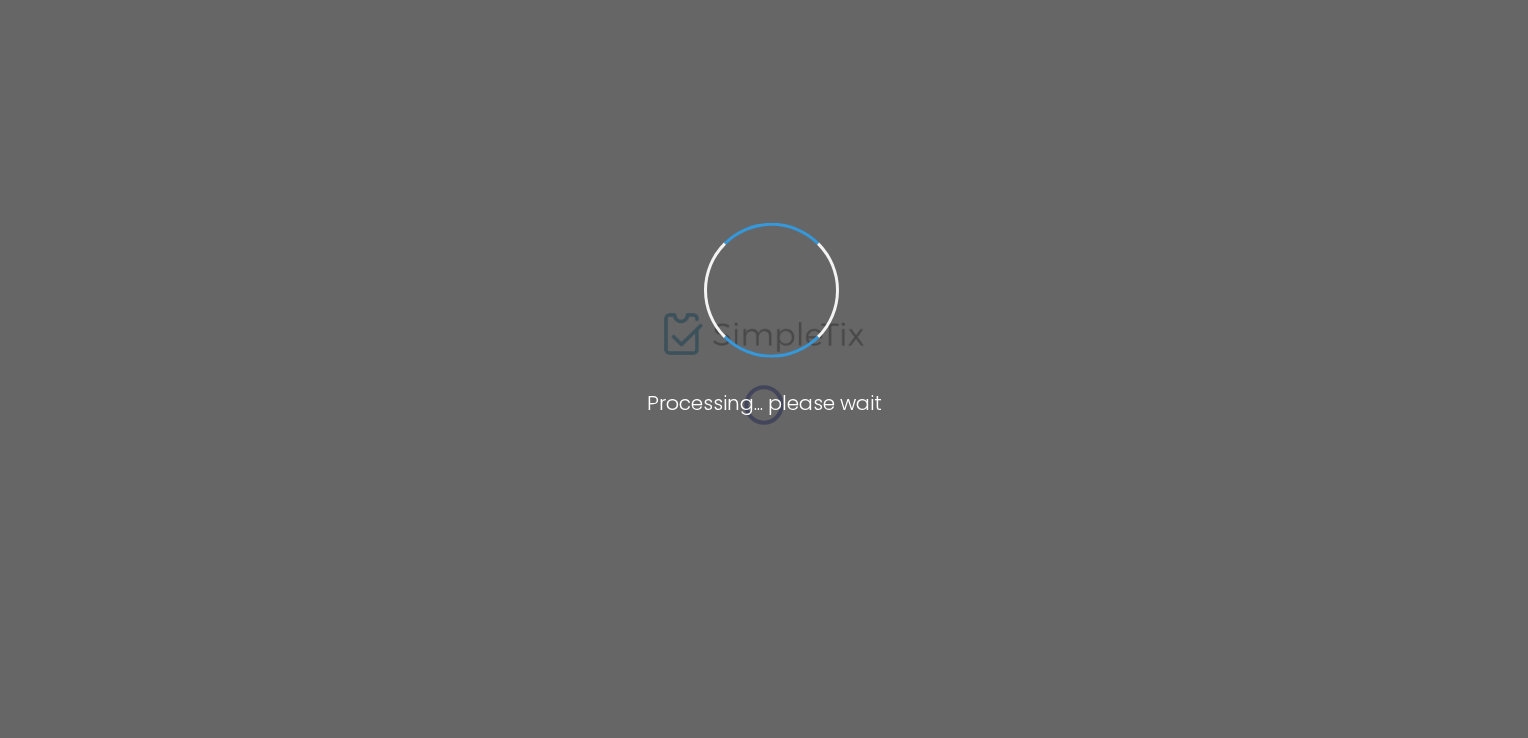 scroll, scrollTop: 0, scrollLeft: 0, axis: both 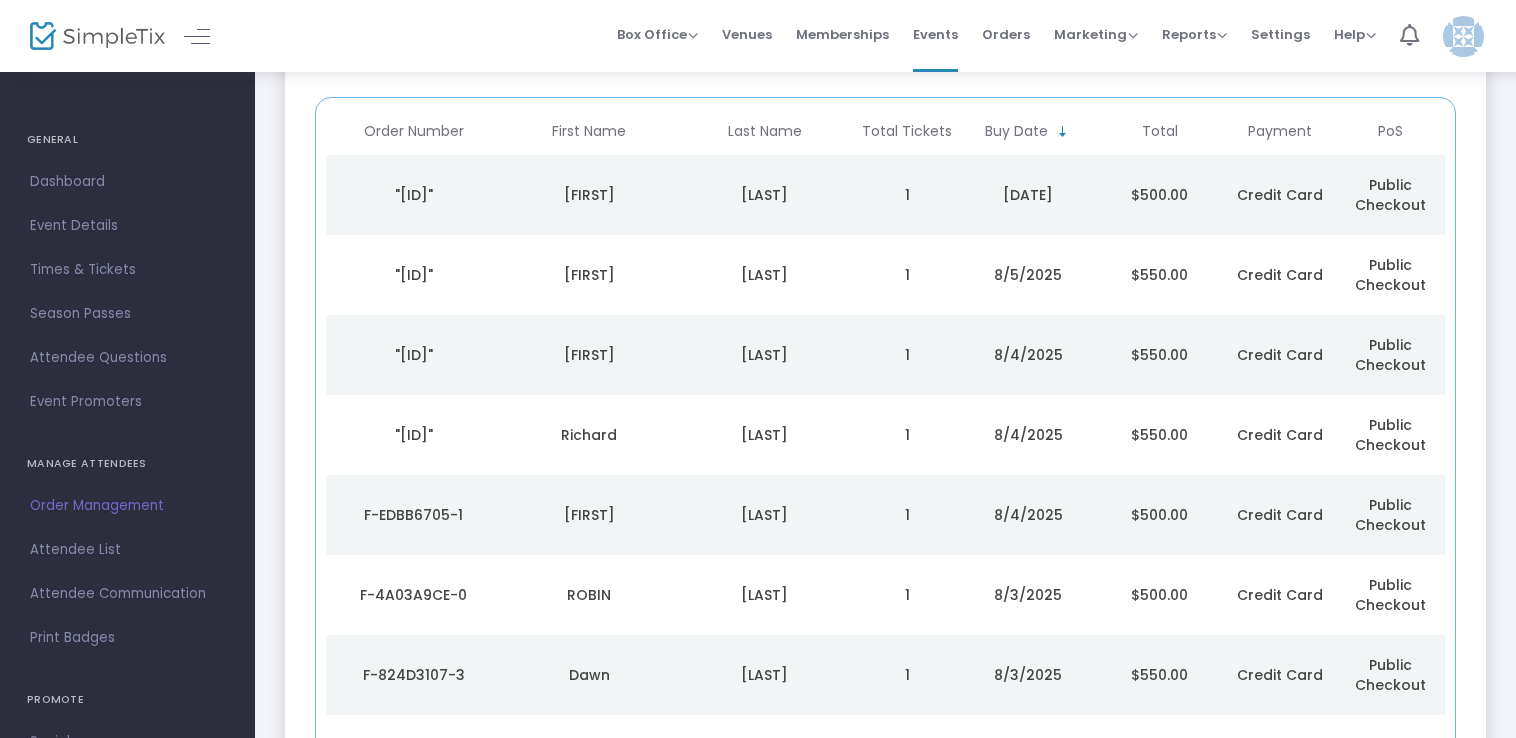 click on "[LAST]" 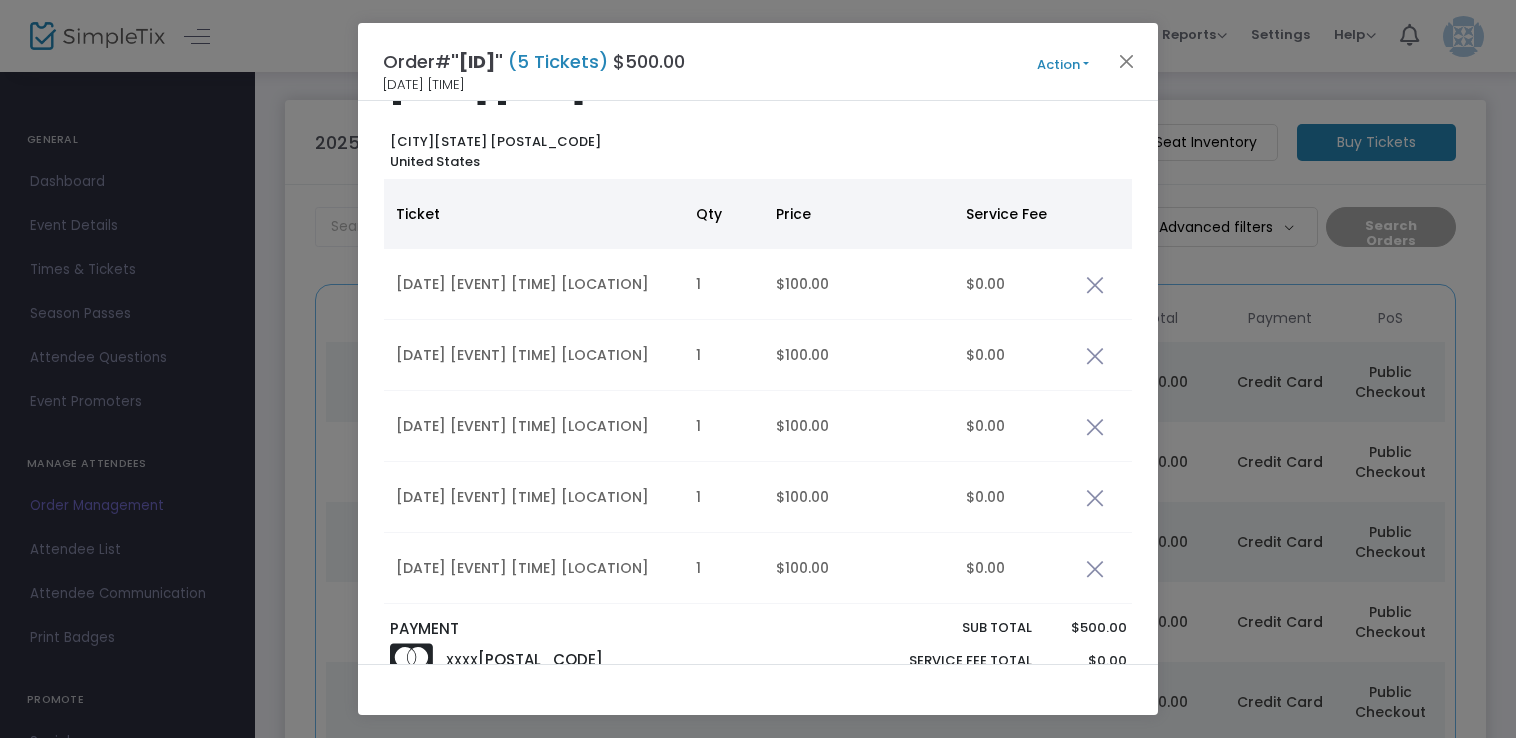 scroll, scrollTop: 0, scrollLeft: 0, axis: both 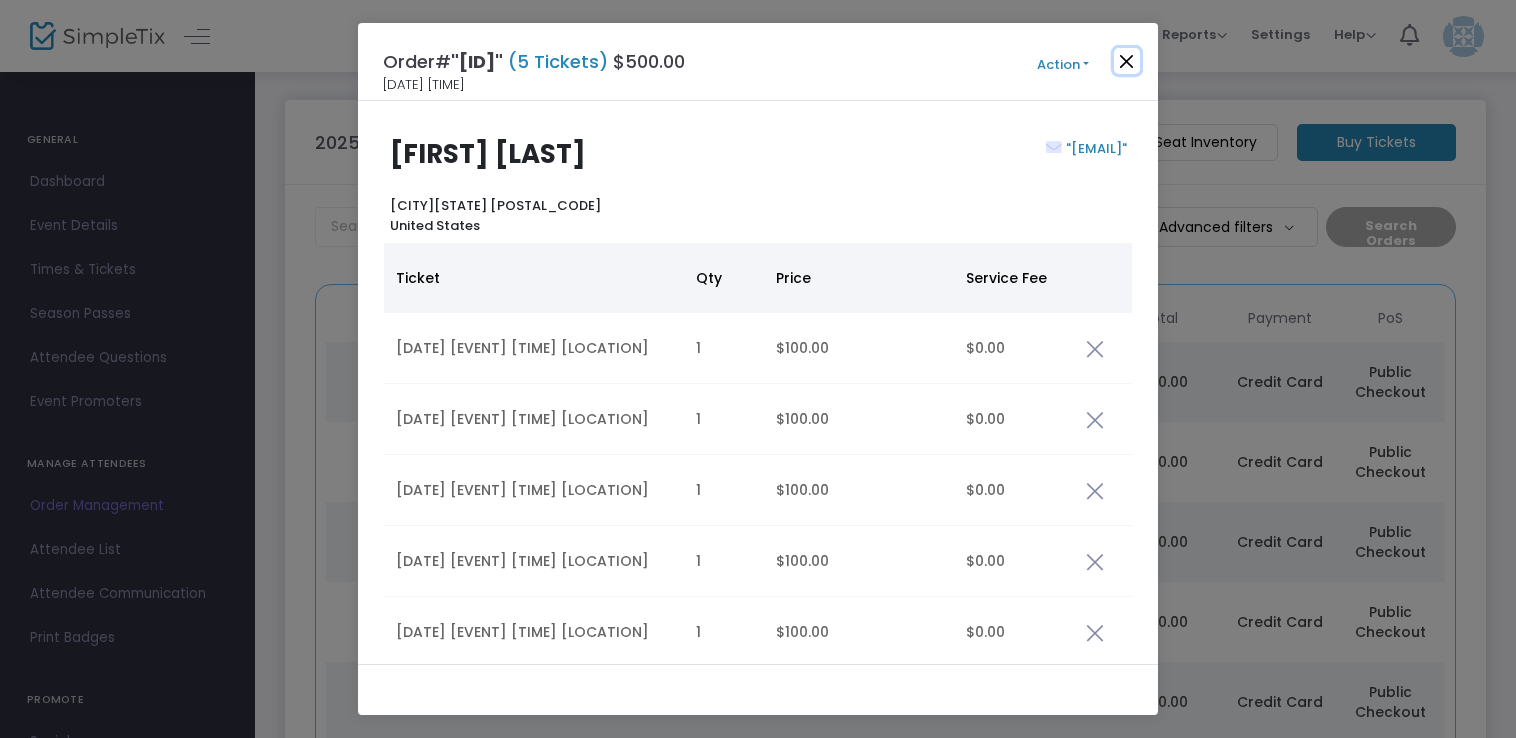 click 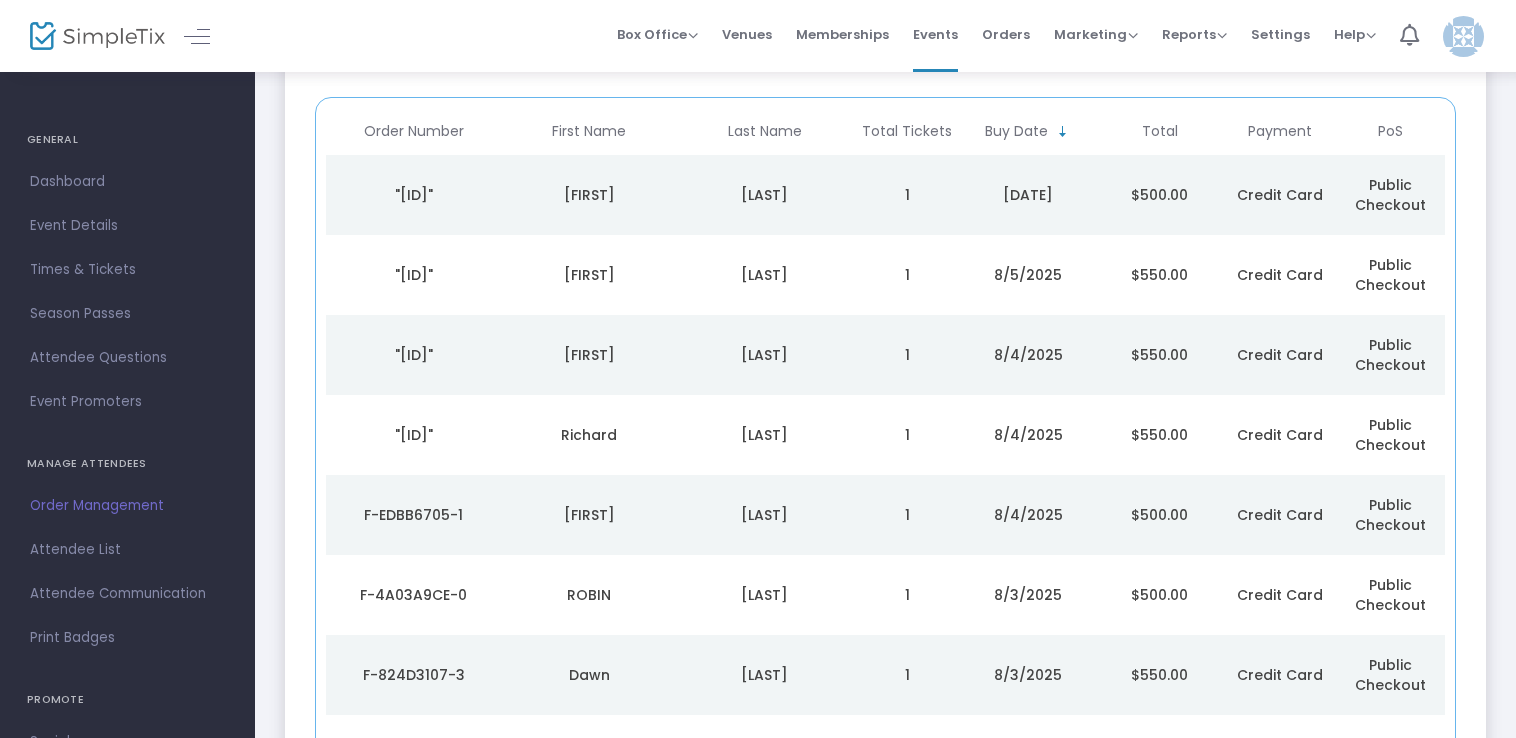 scroll, scrollTop: 243, scrollLeft: 0, axis: vertical 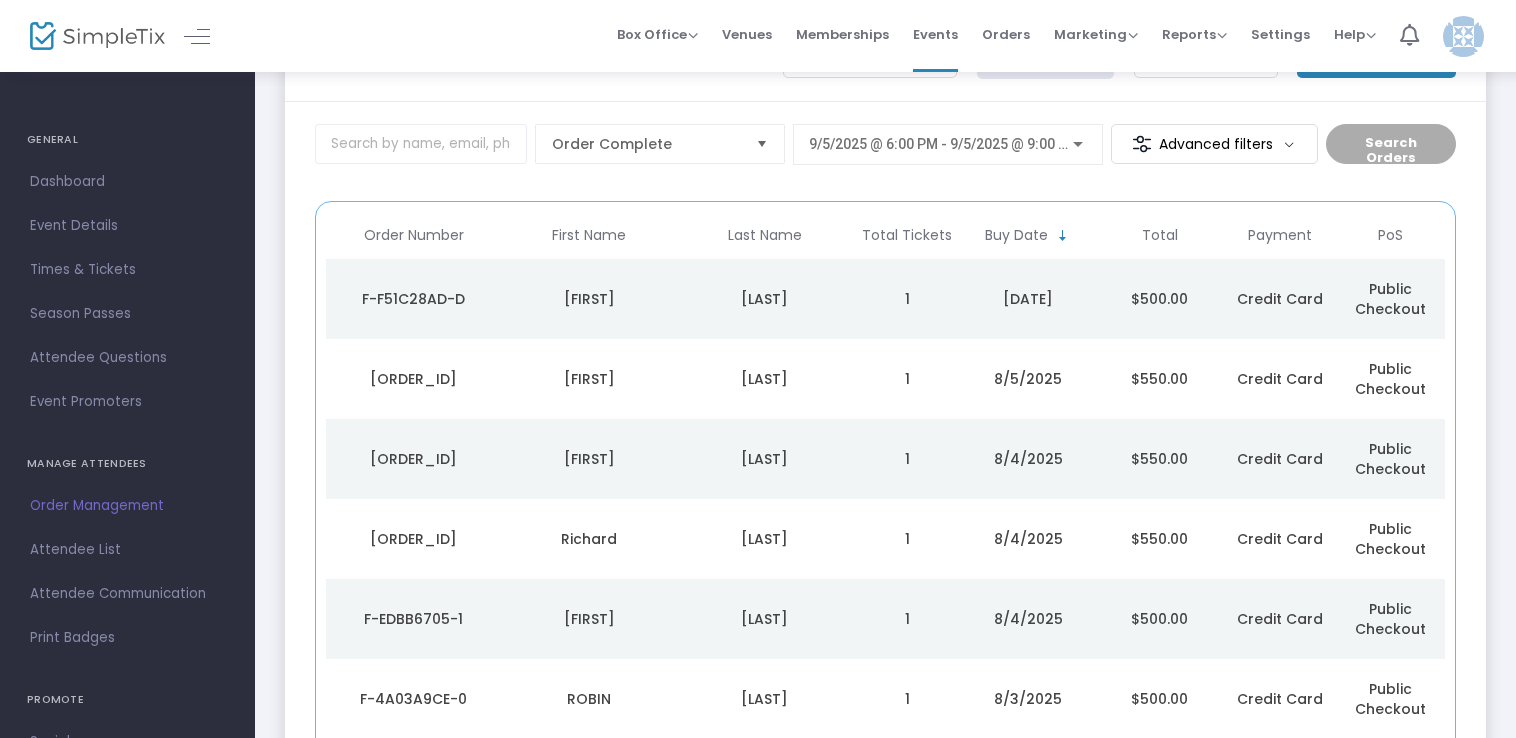 click on "[LAST]" 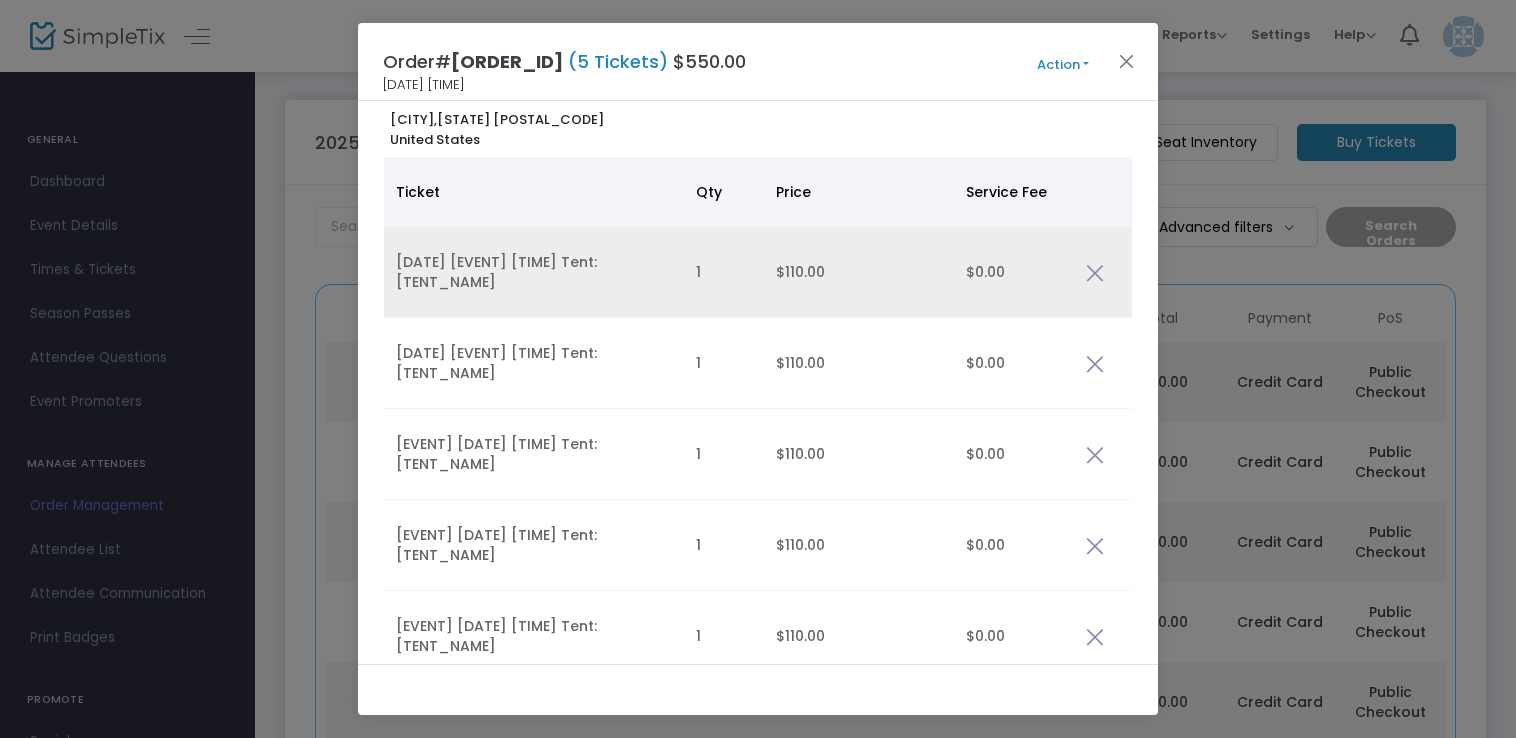 scroll, scrollTop: 0, scrollLeft: 0, axis: both 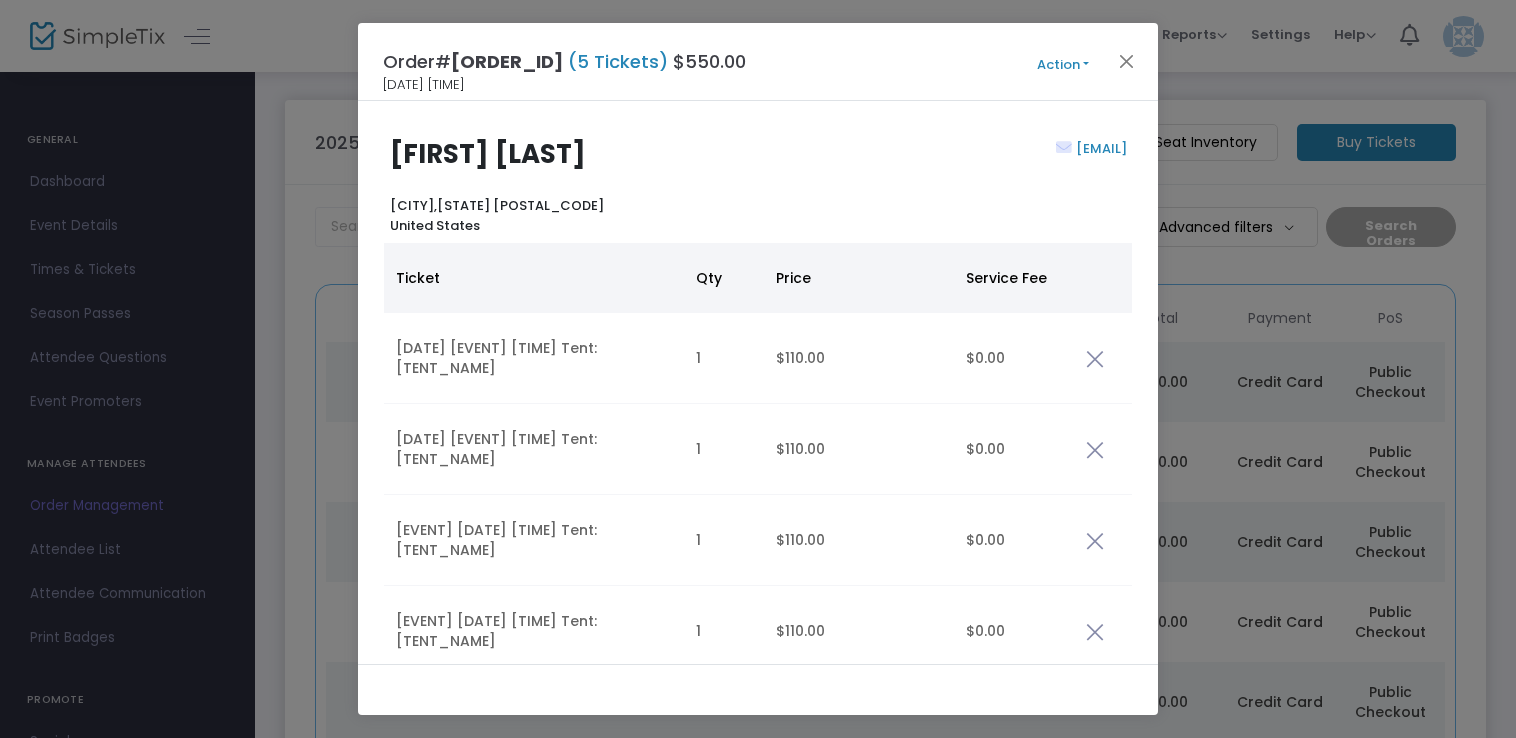 click on "Action" 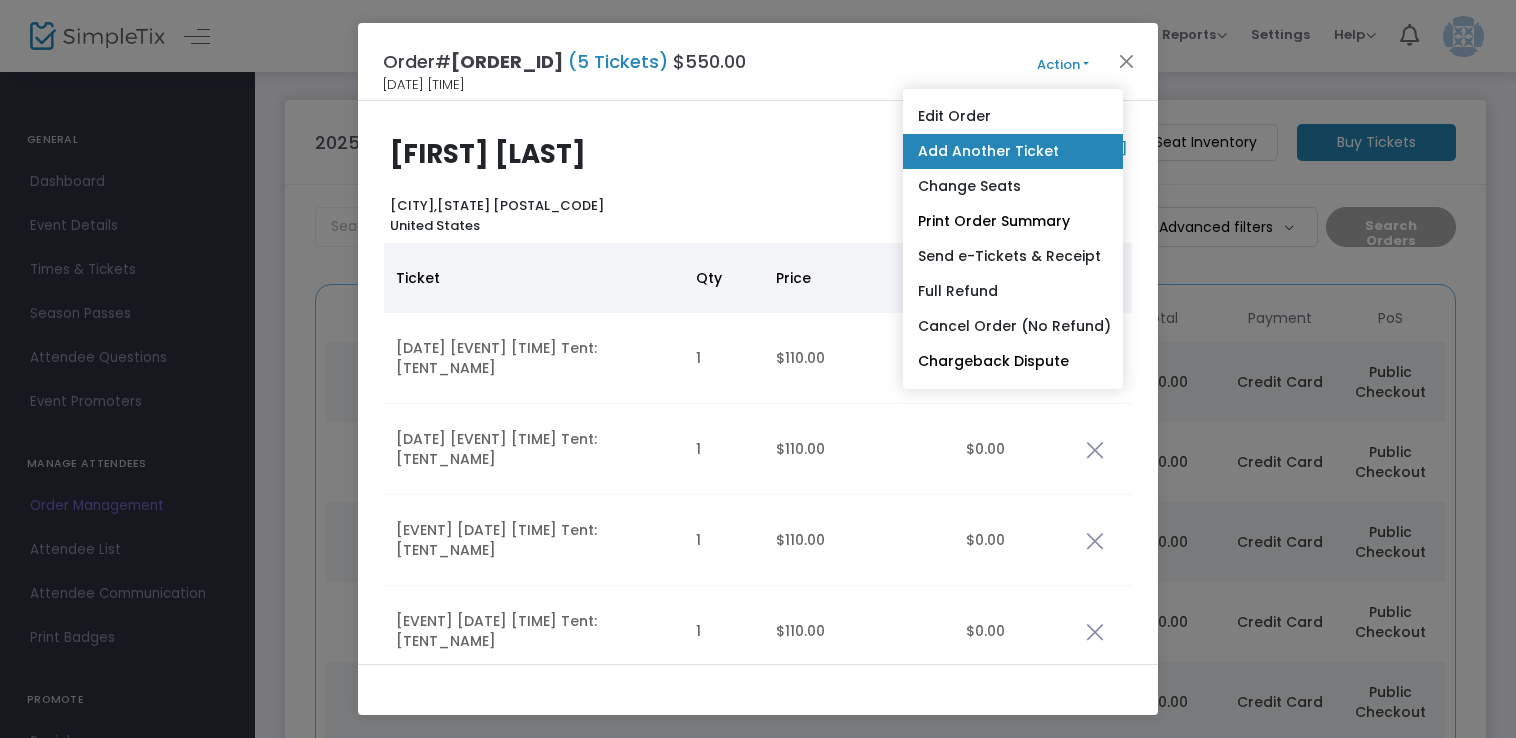 click on "Add Another Ticket" 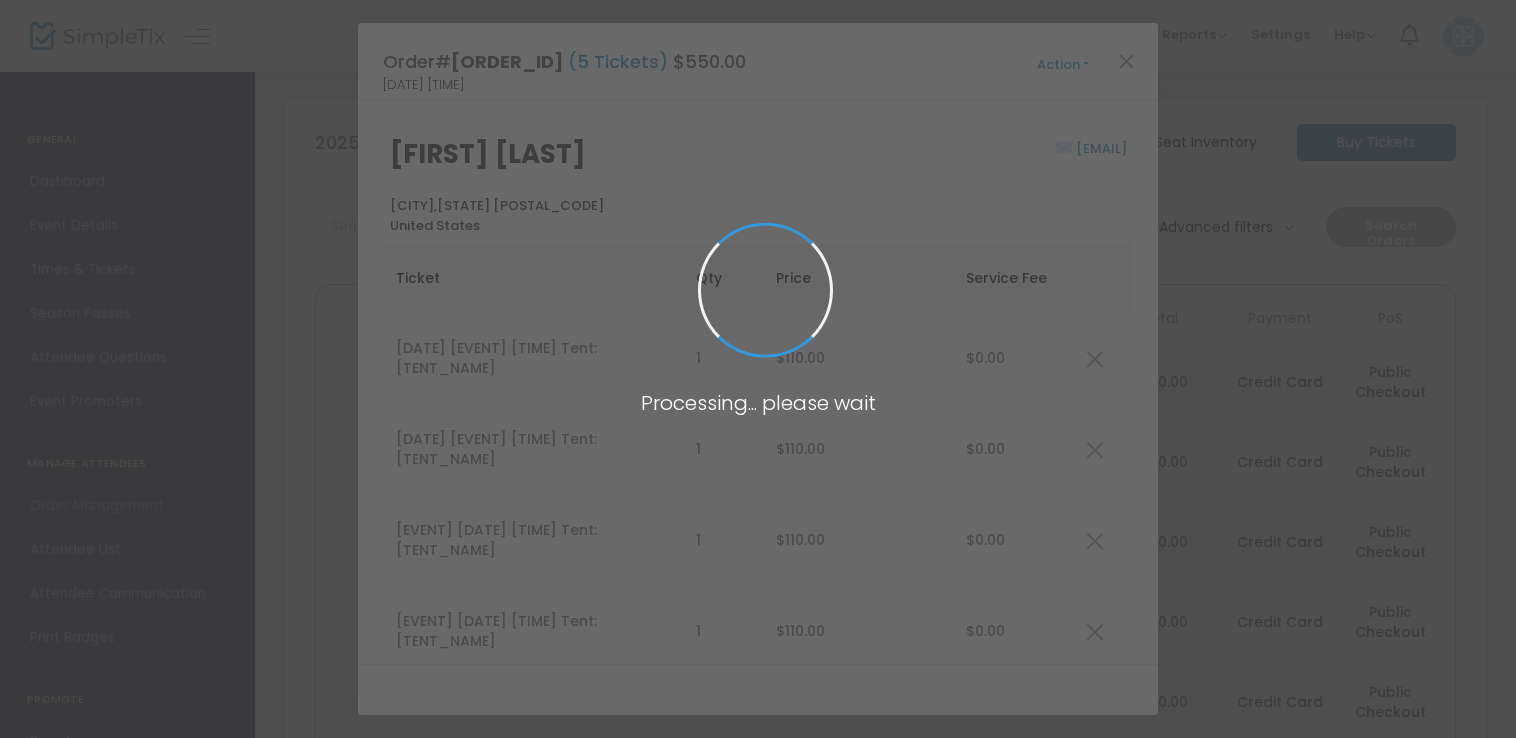 scroll, scrollTop: 0, scrollLeft: 0, axis: both 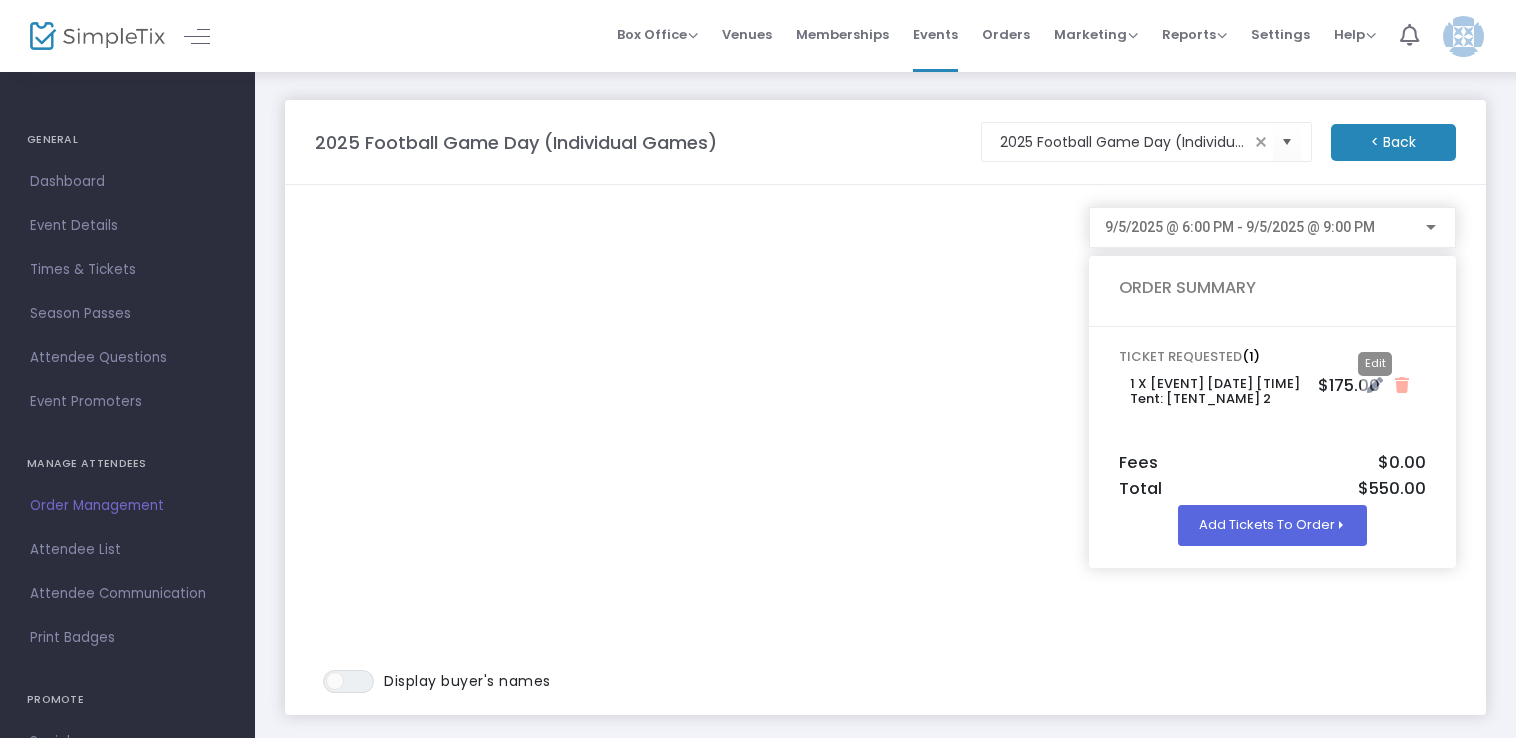 click 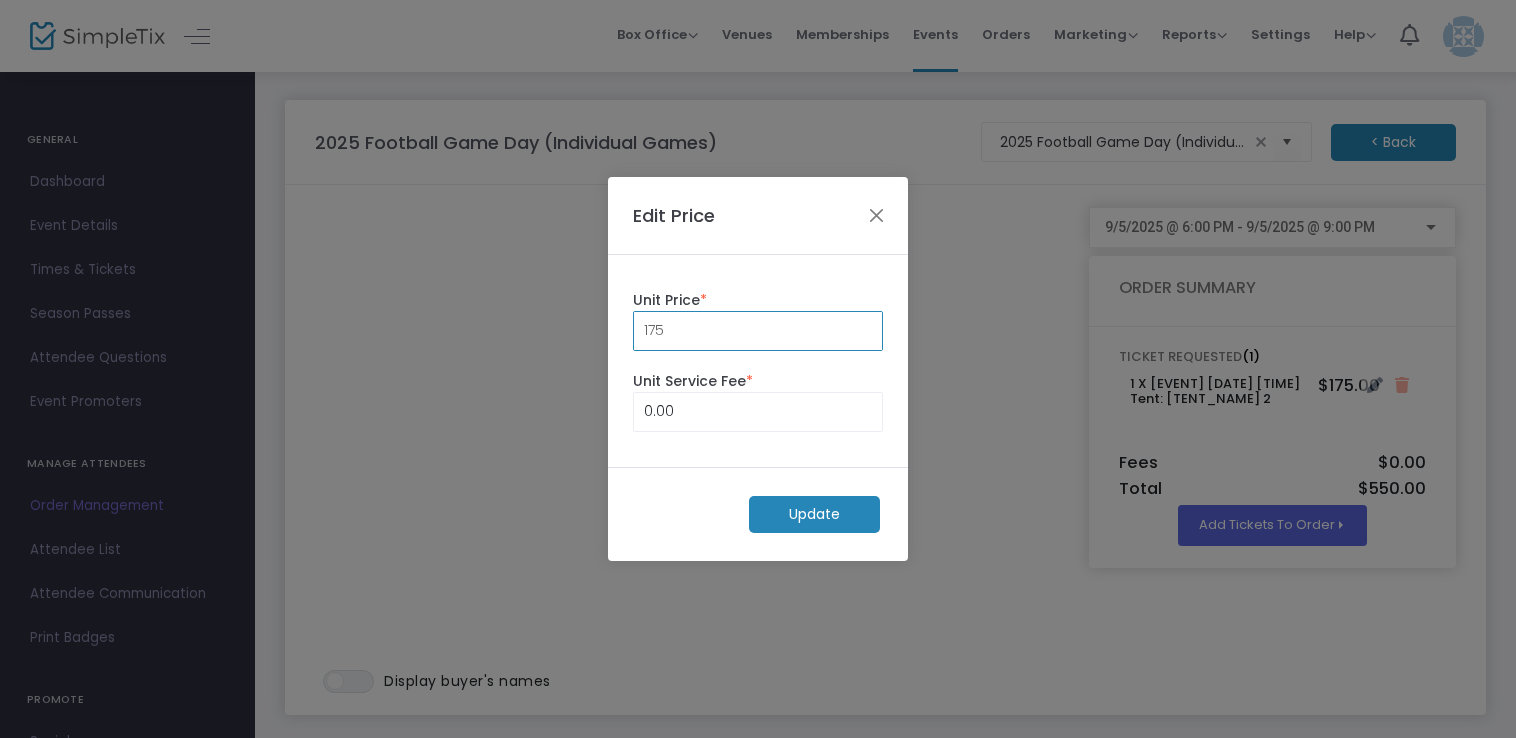click on "175" at bounding box center [758, 331] 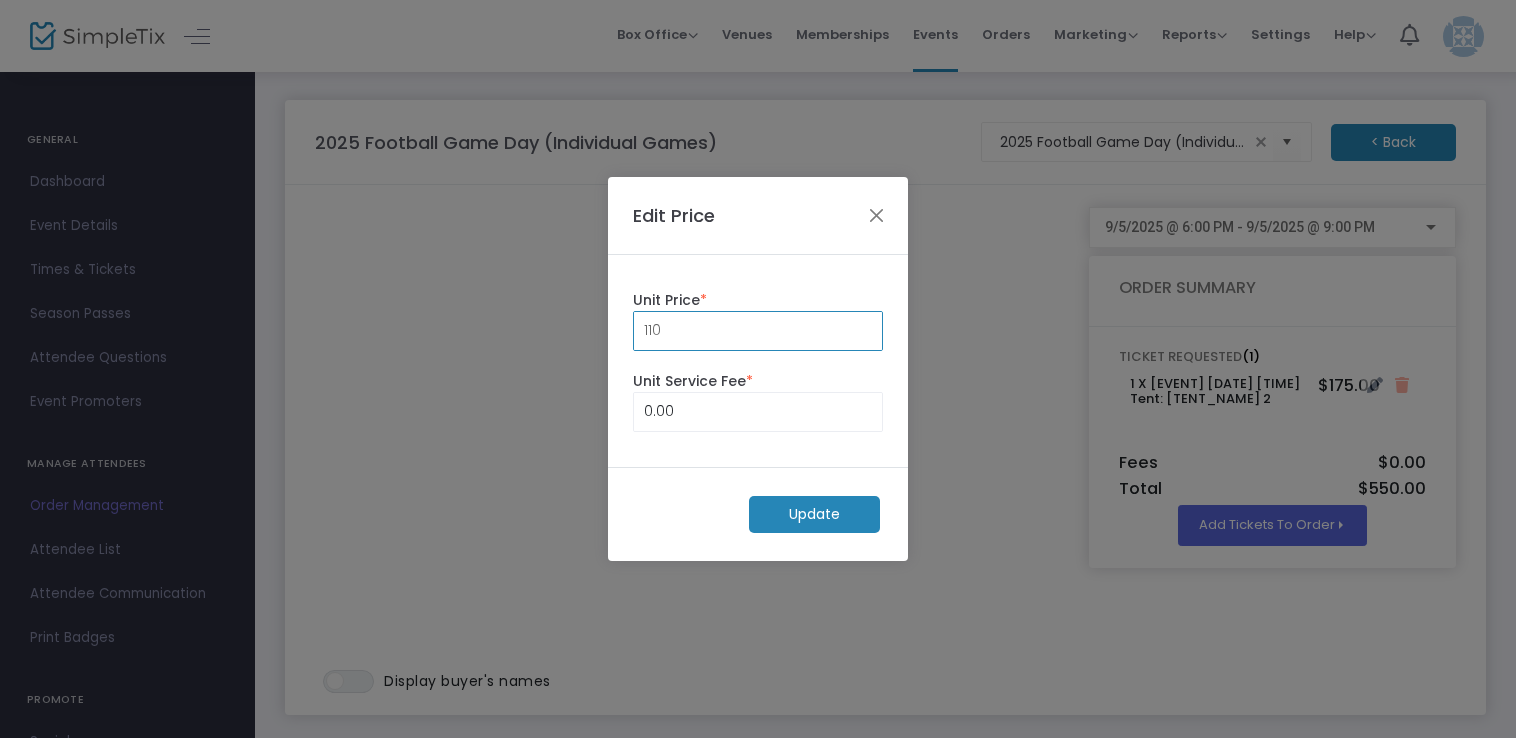 type on "110.00" 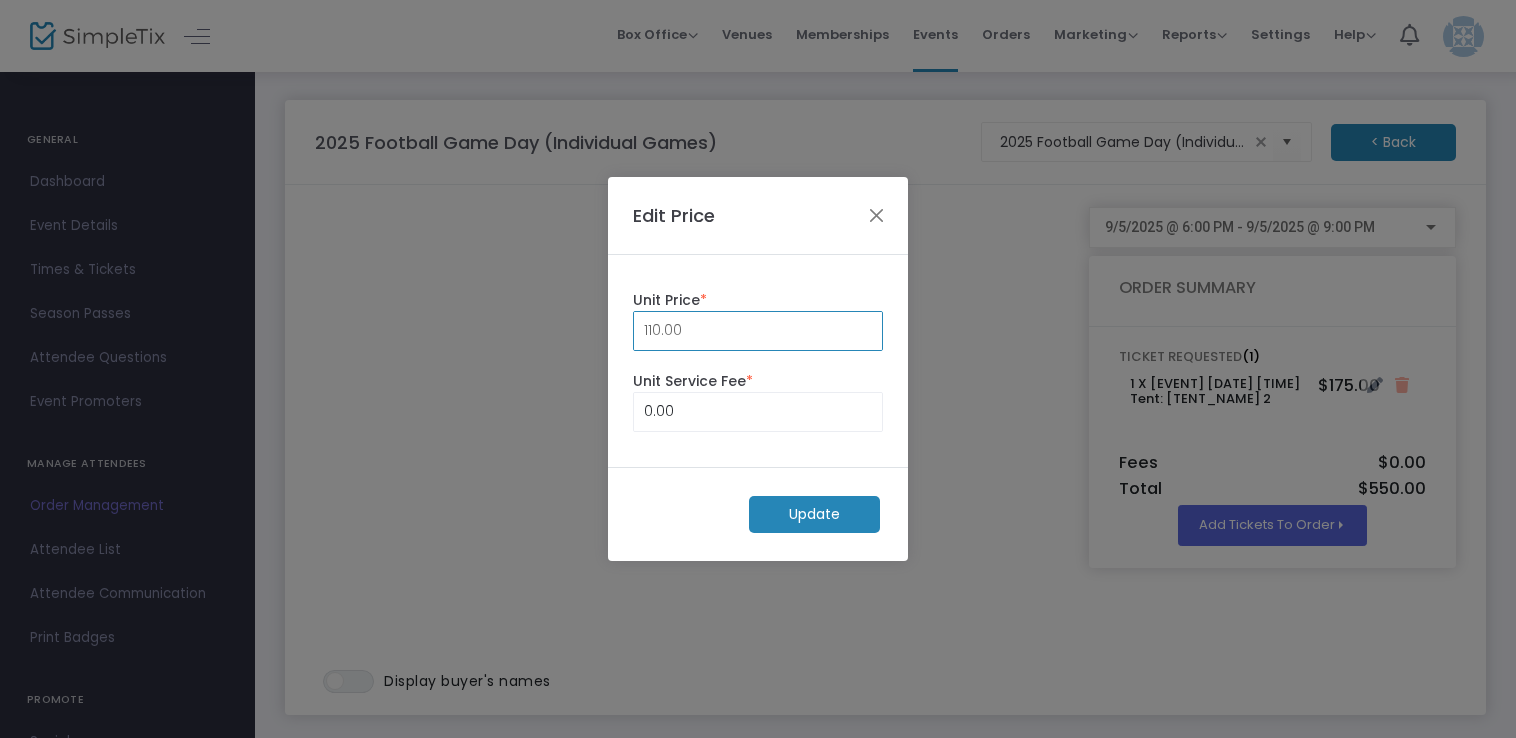 click on "Update" 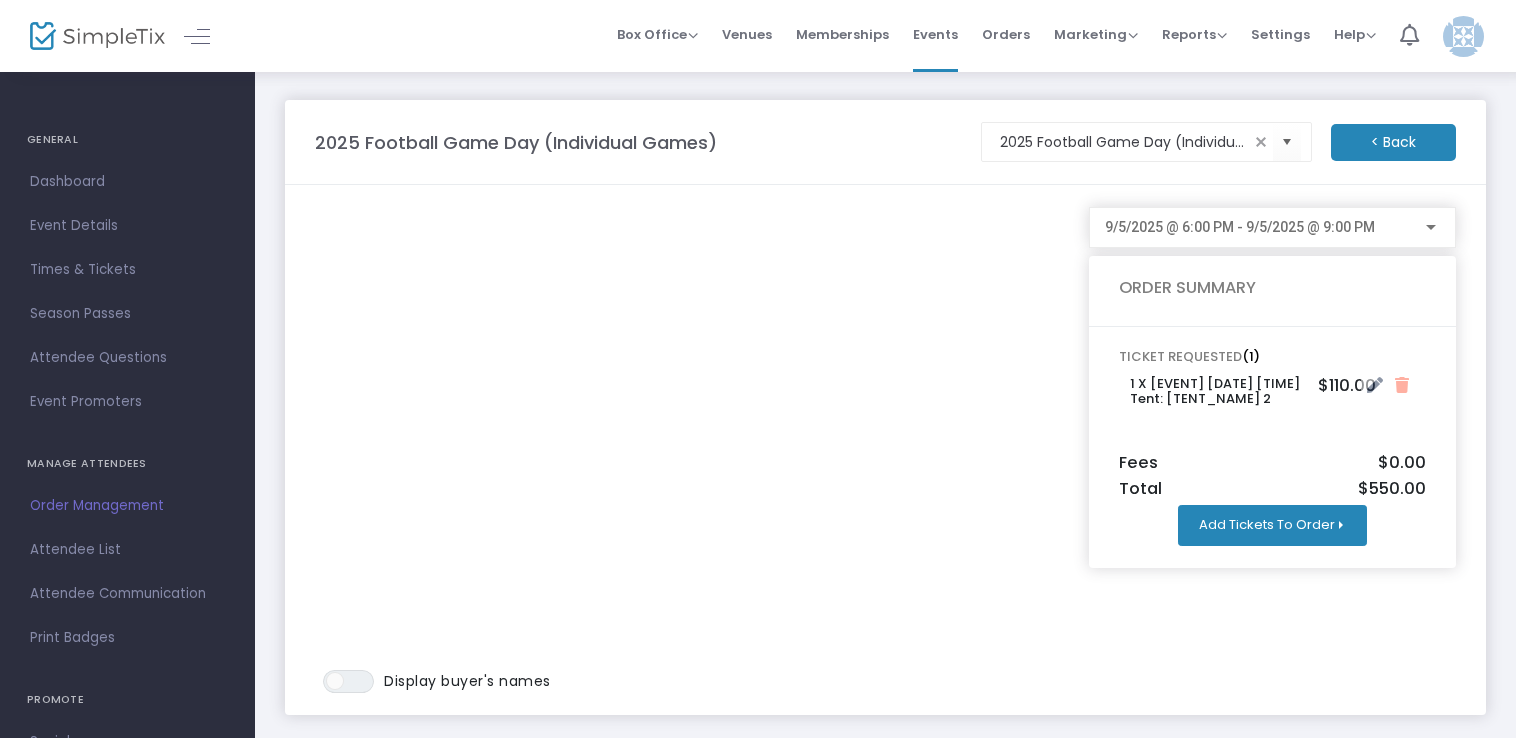 click on "Add Tickets To Order" 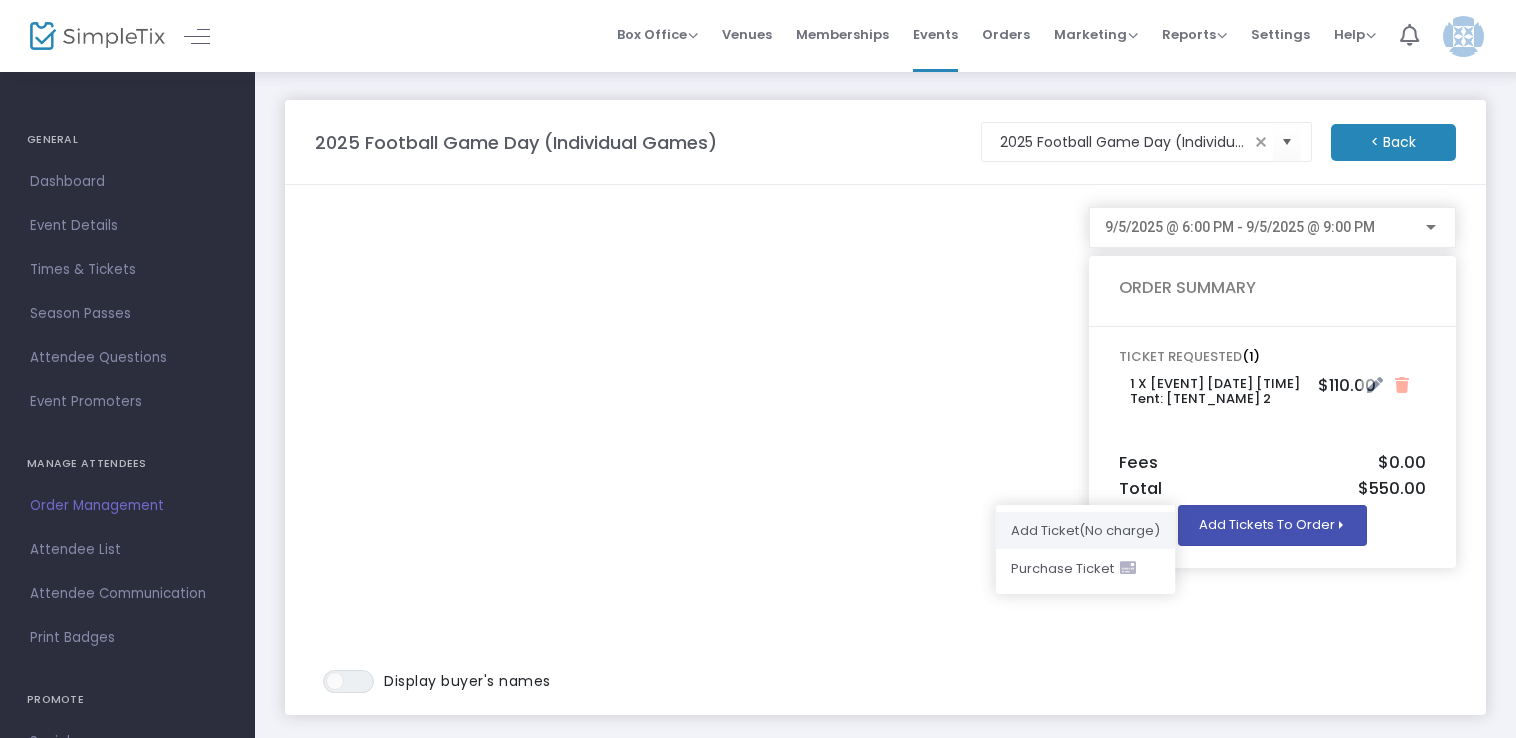 click on "Add Ticket  (No charge)" 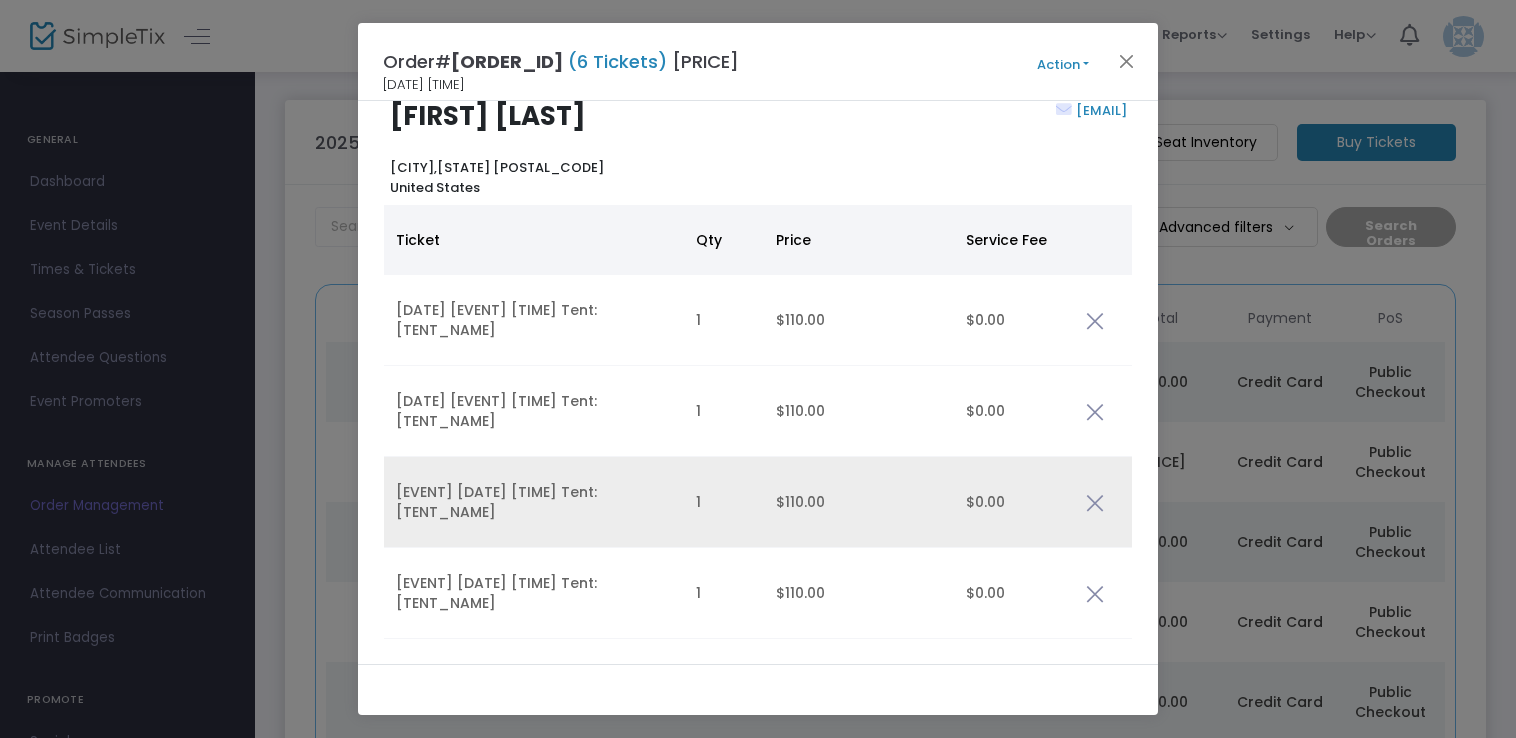 scroll, scrollTop: 36, scrollLeft: 0, axis: vertical 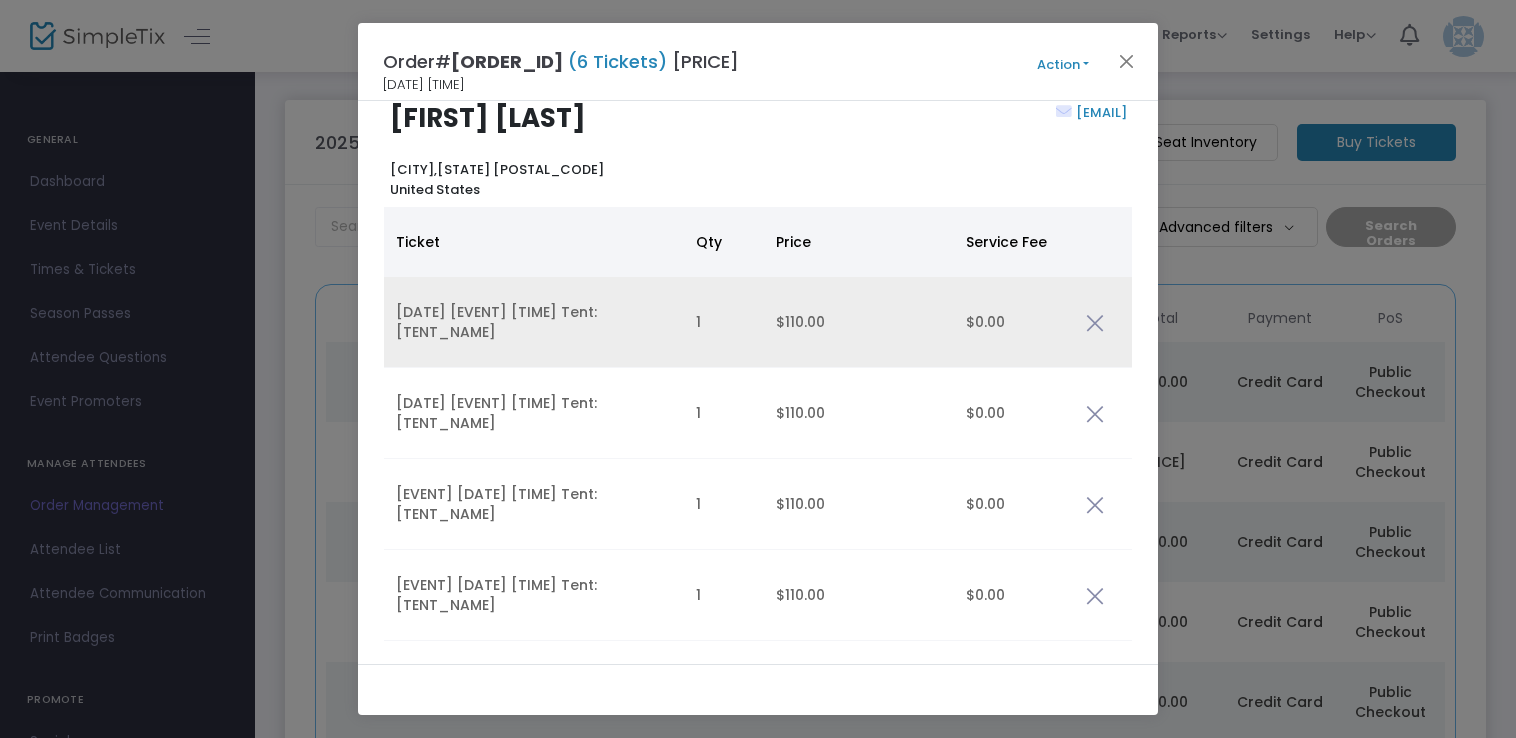 click 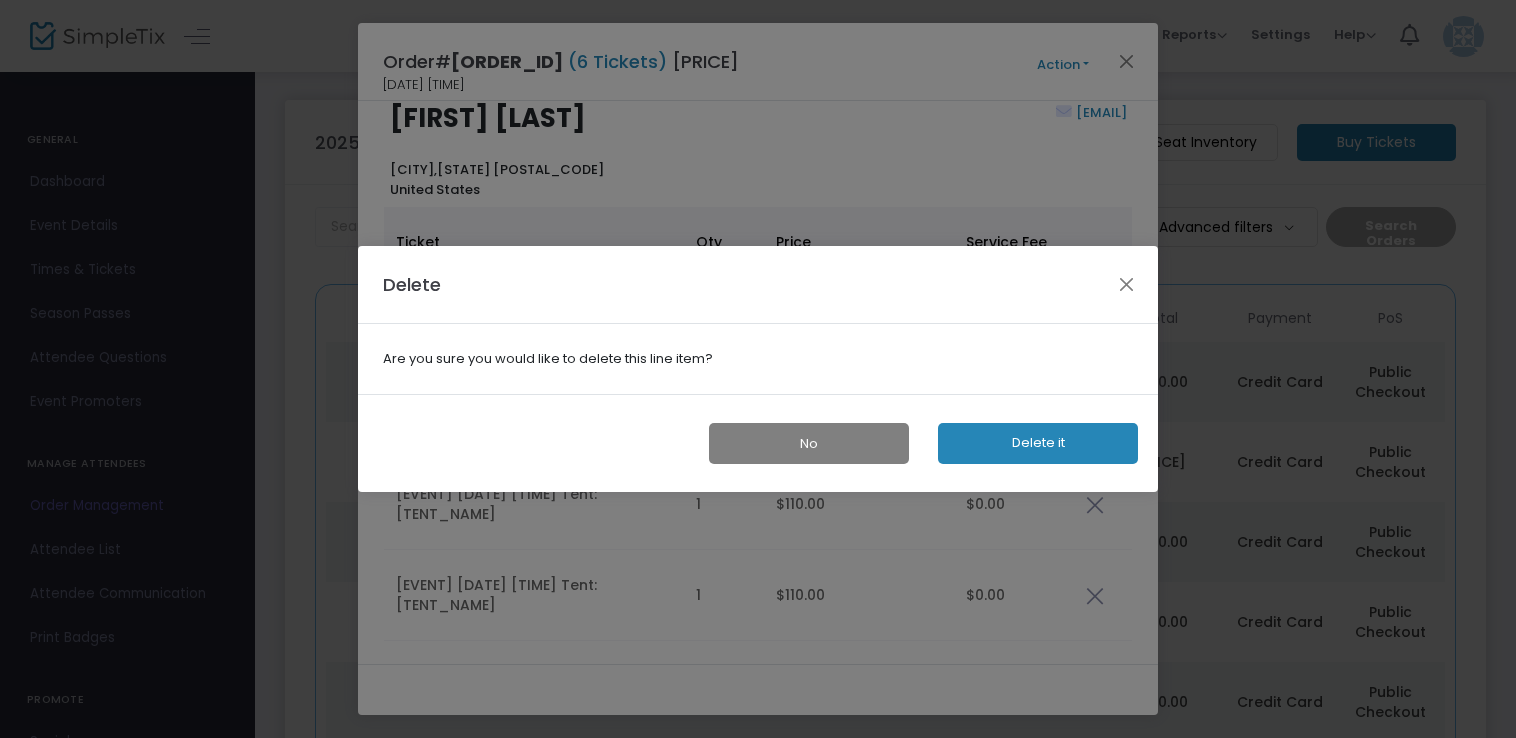 click on "Delete it" 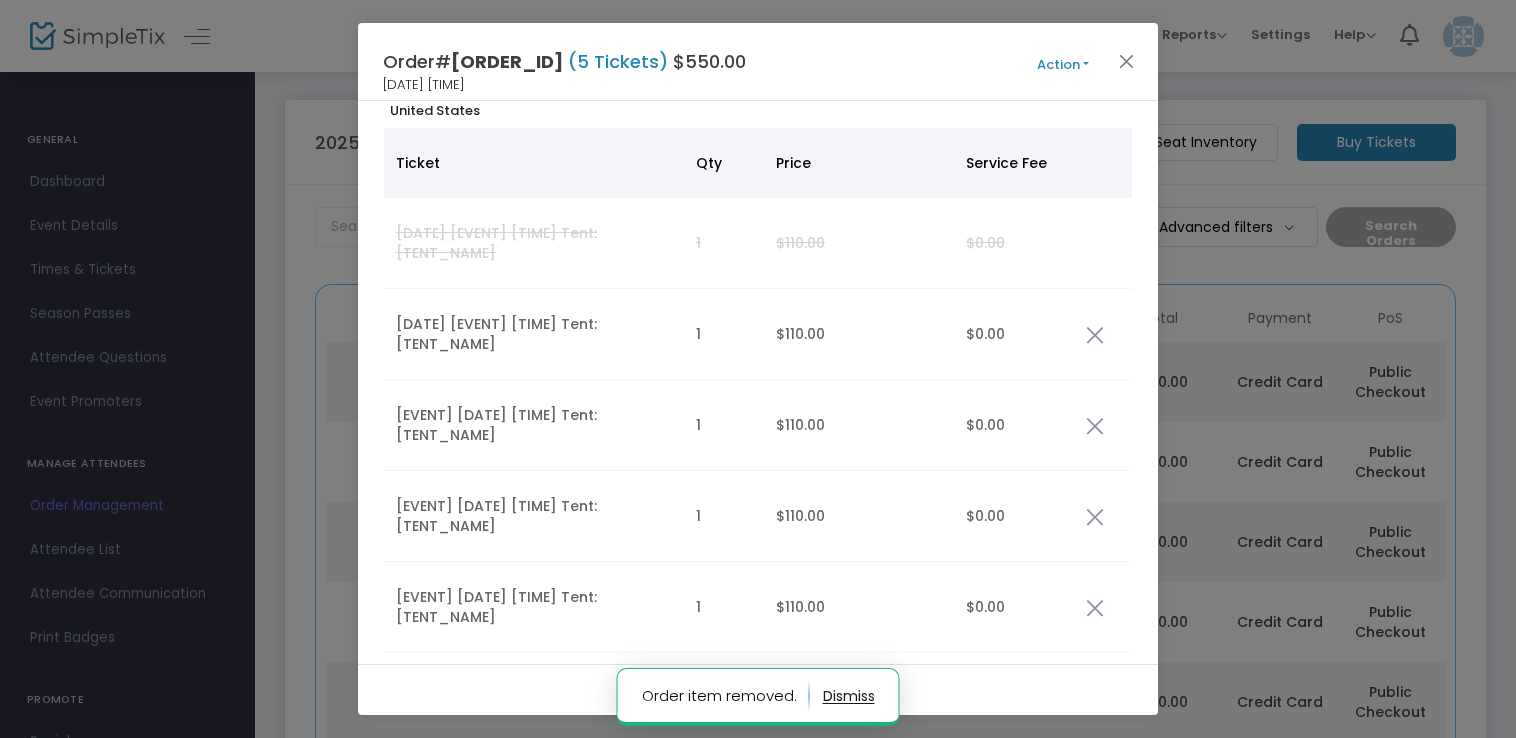 scroll, scrollTop: 105, scrollLeft: 0, axis: vertical 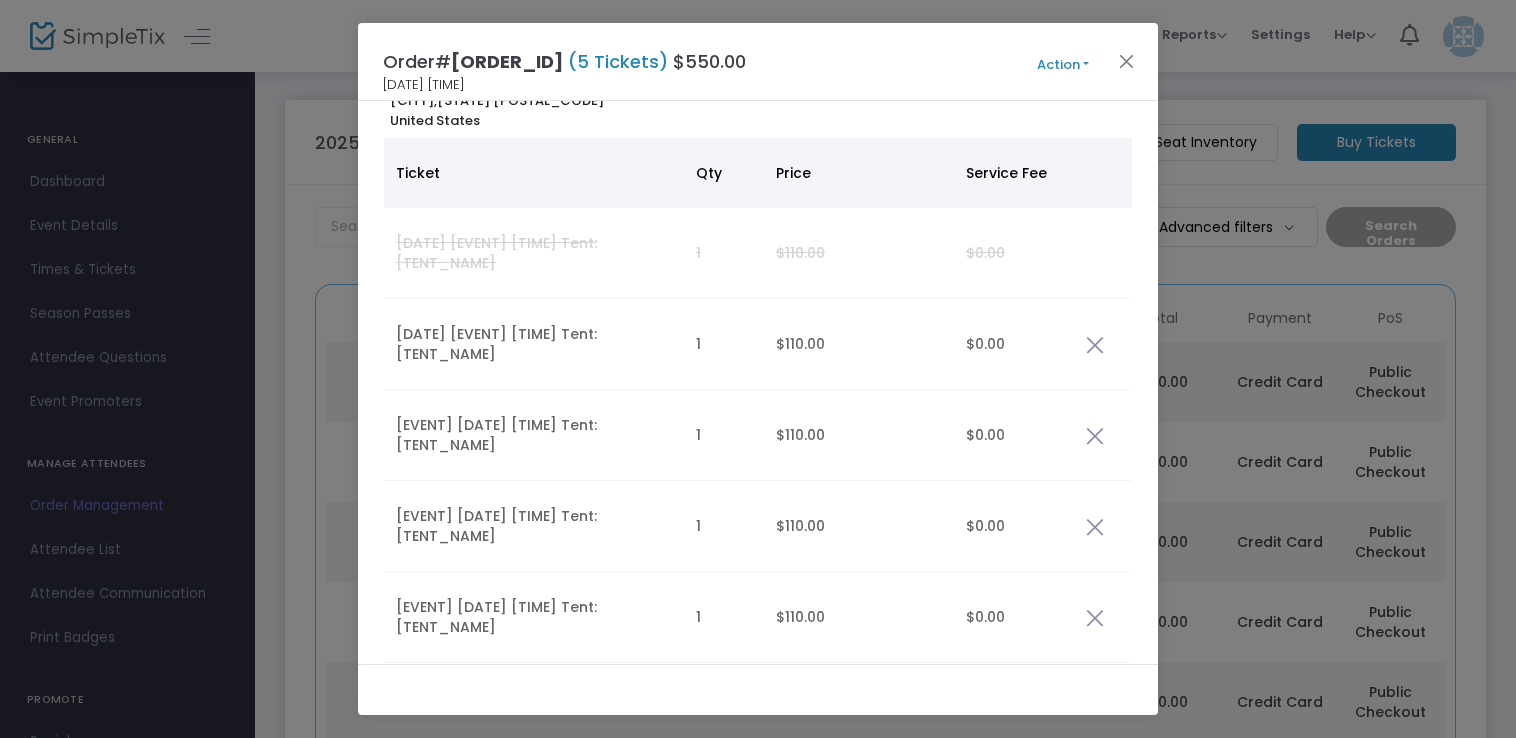 click on "Action" 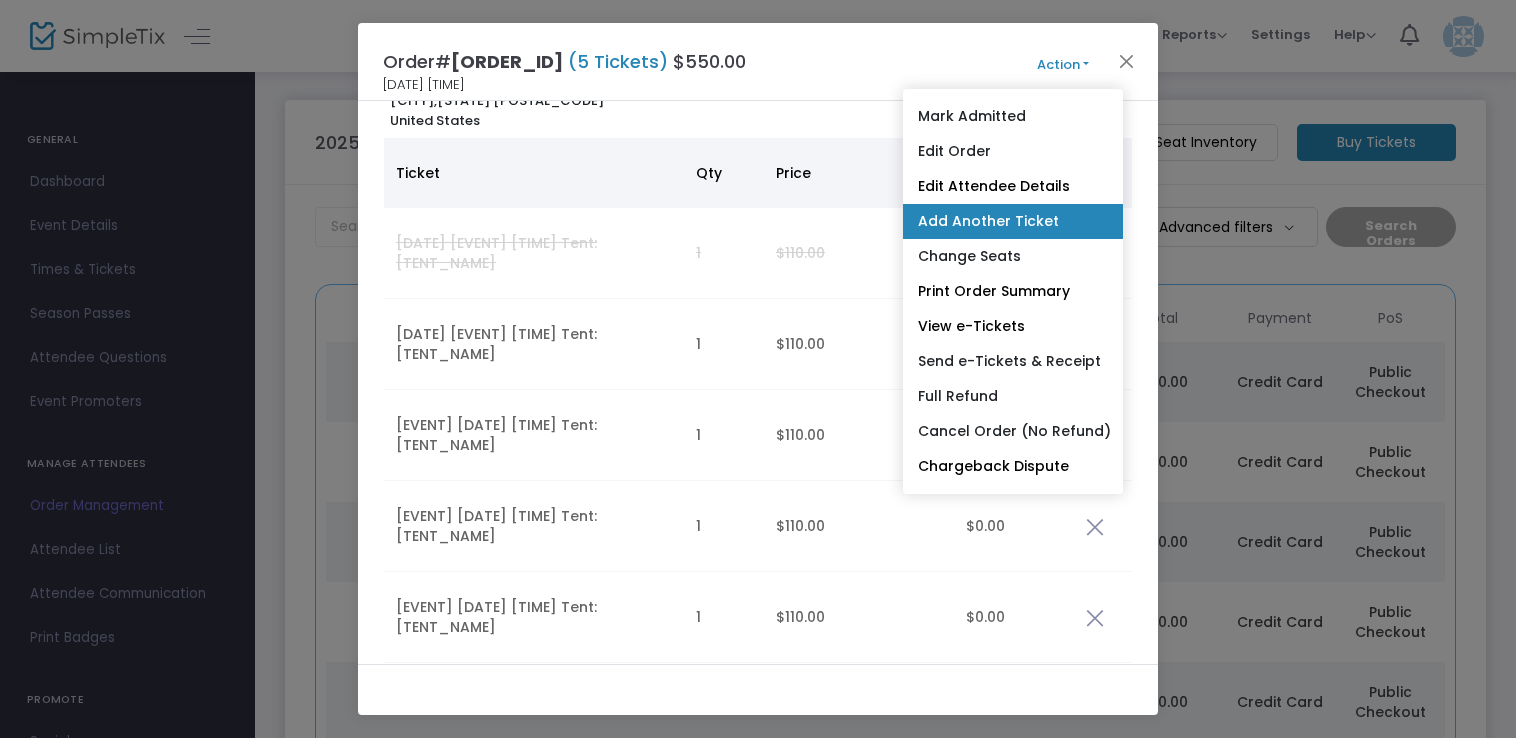 click on "Add Another Ticket" 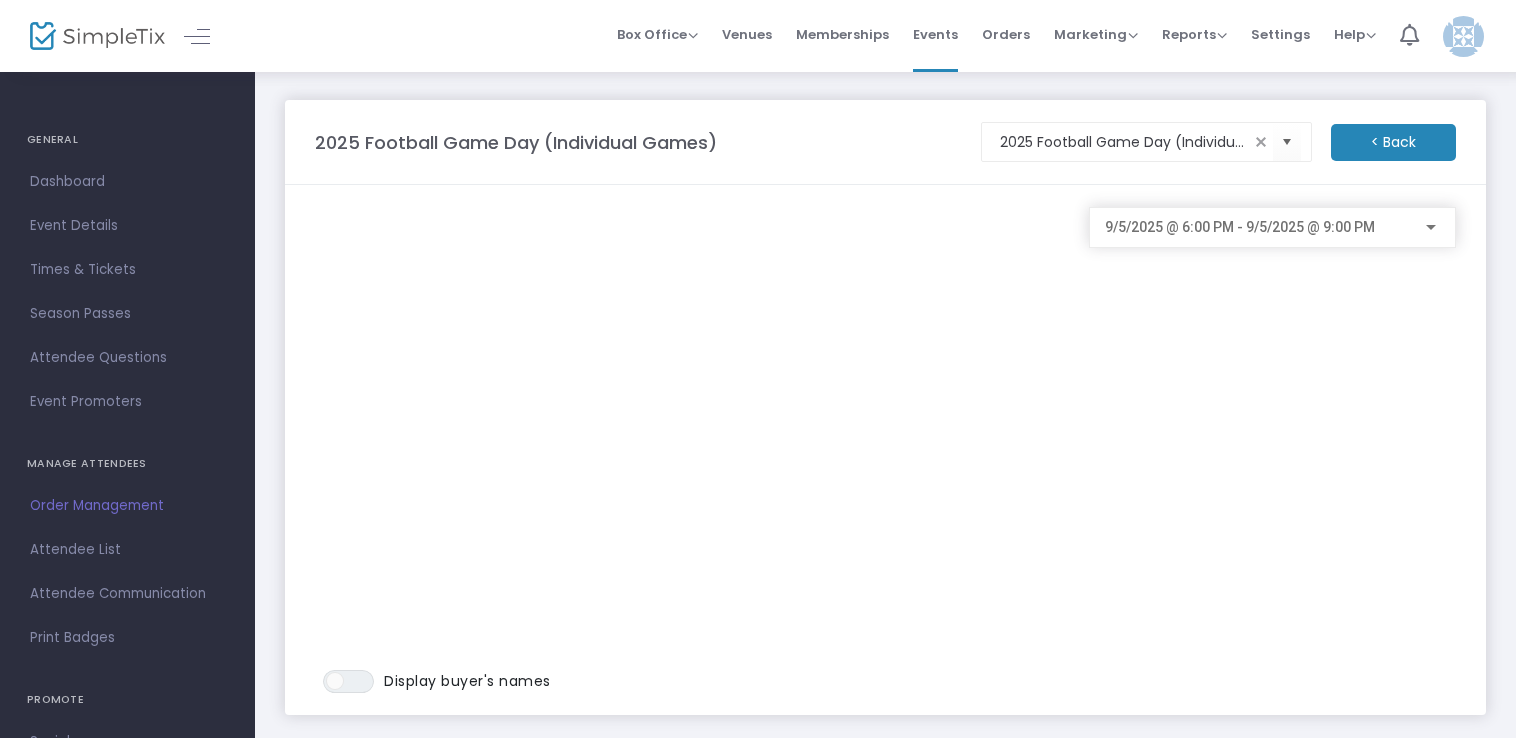 click on "9/5/2025 @ 6:00 PM - 9/5/2025 @ 9:00 PM" at bounding box center [1240, 227] 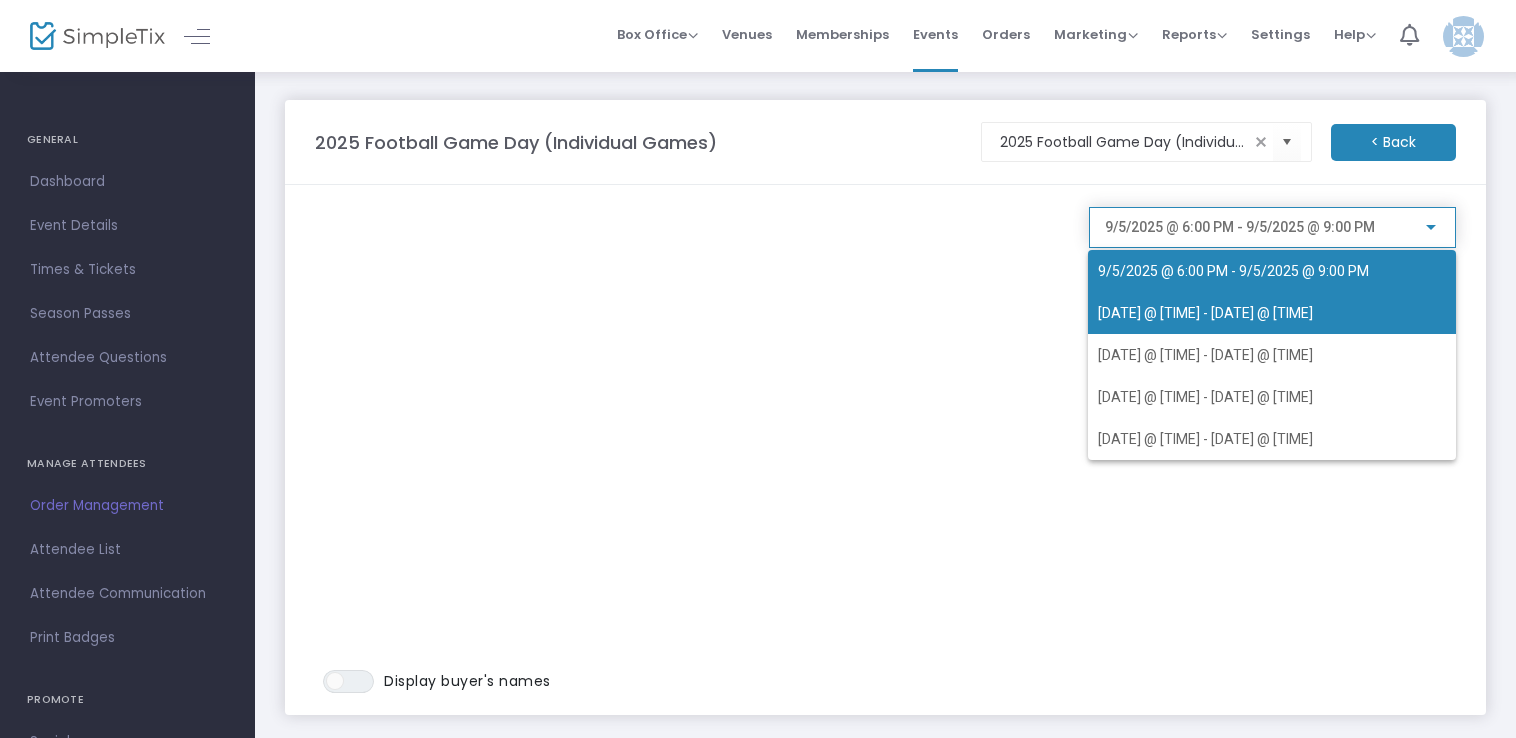 click on "[DATE] @ [TIME] - [DATE] @ [TIME]" at bounding box center (1205, 313) 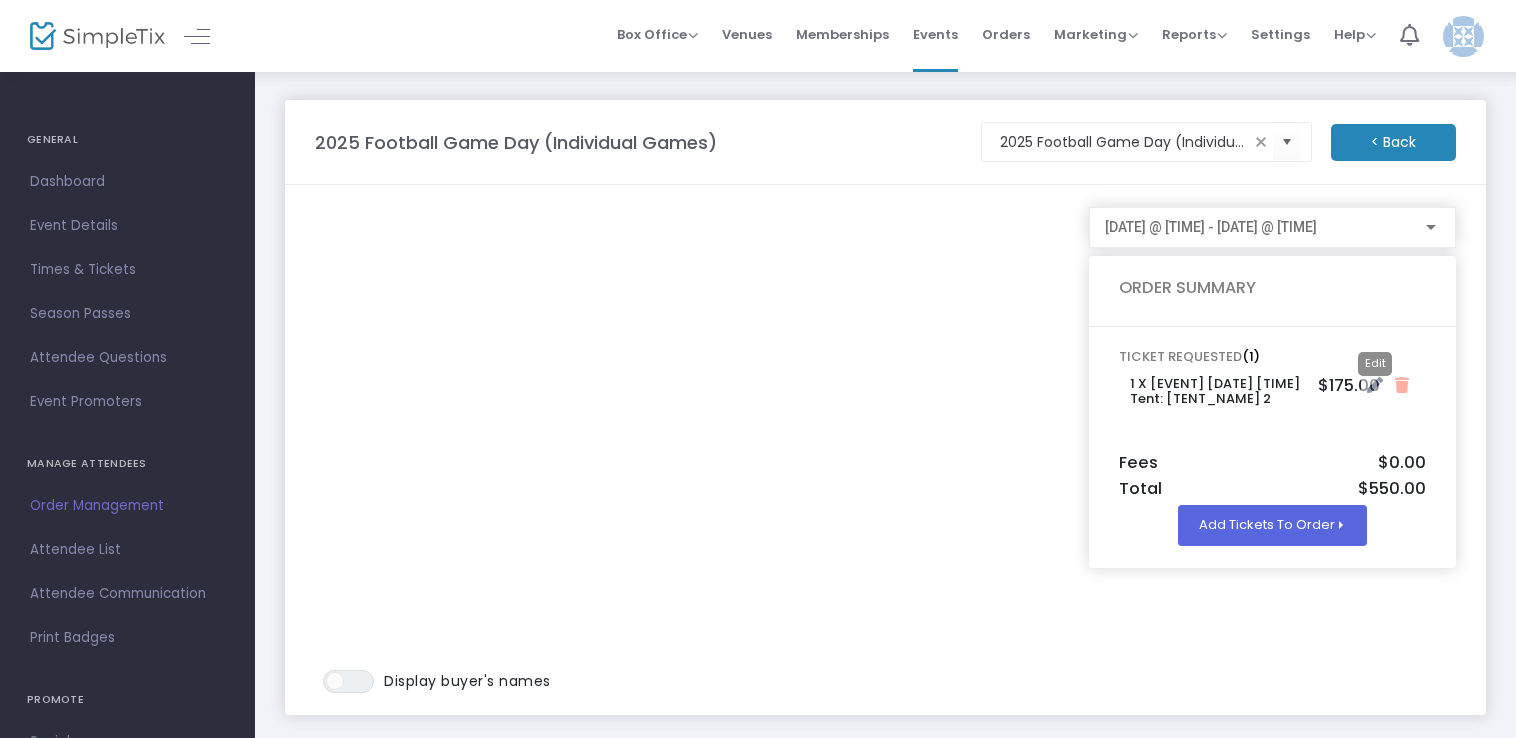 click 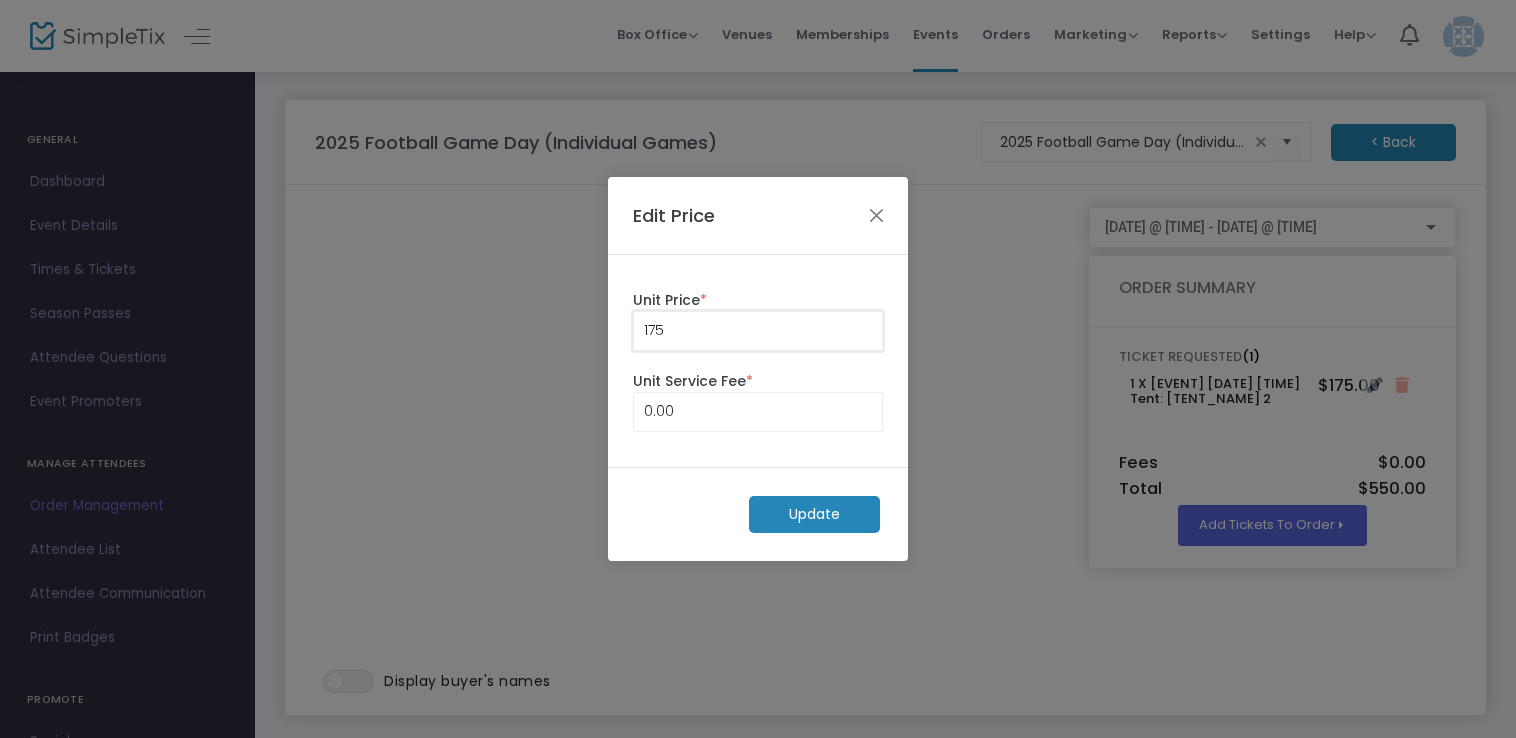 click on "175" at bounding box center [758, 331] 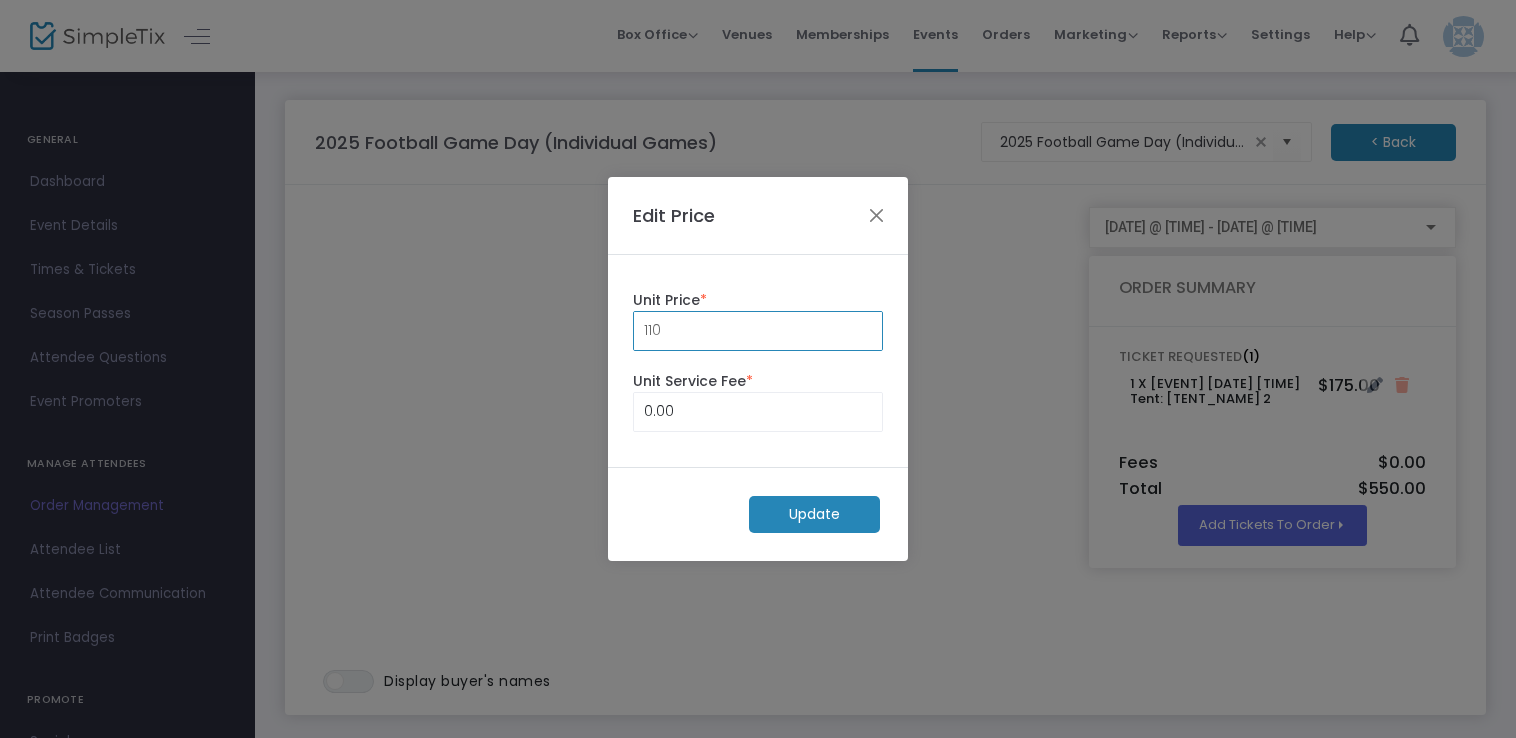 type on "110.00" 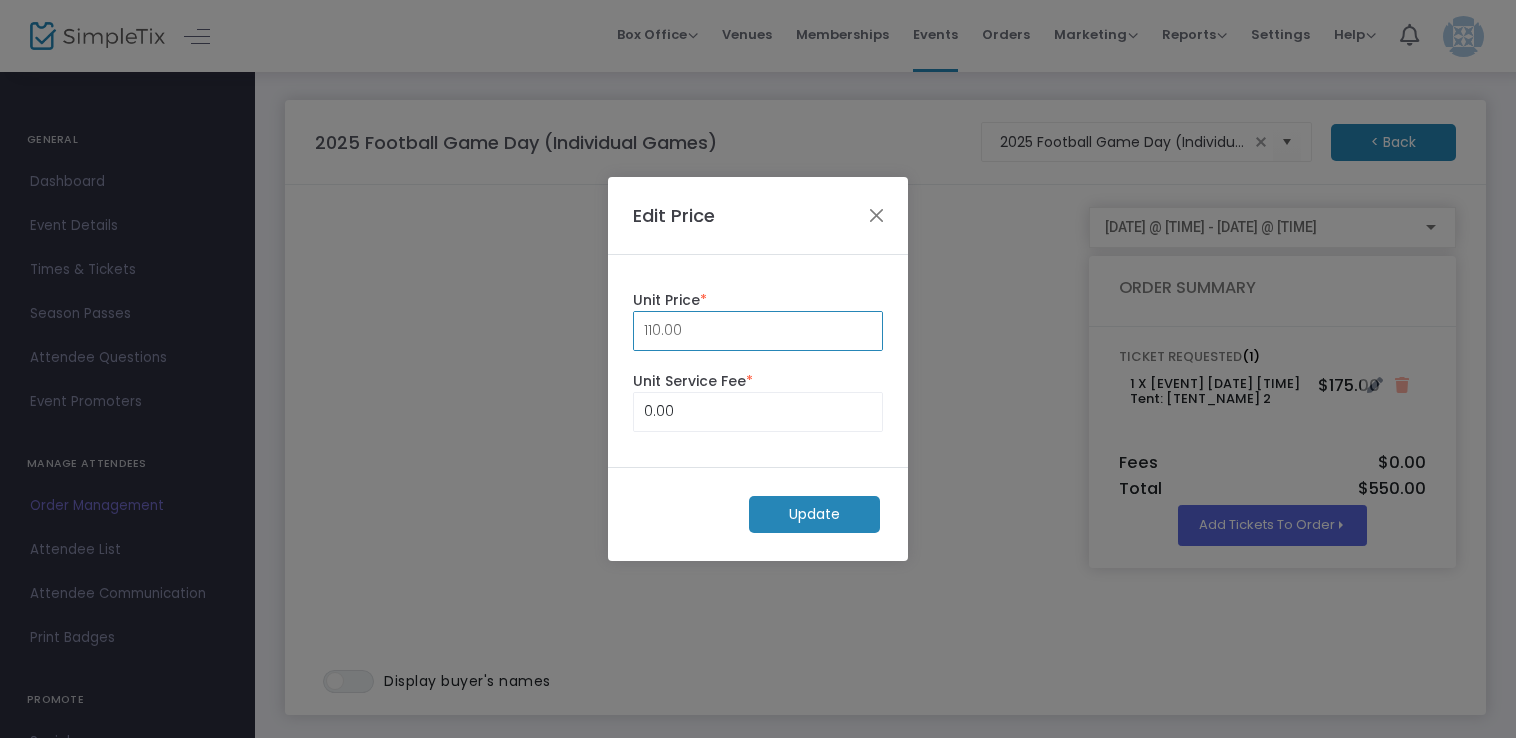 click on "Update" 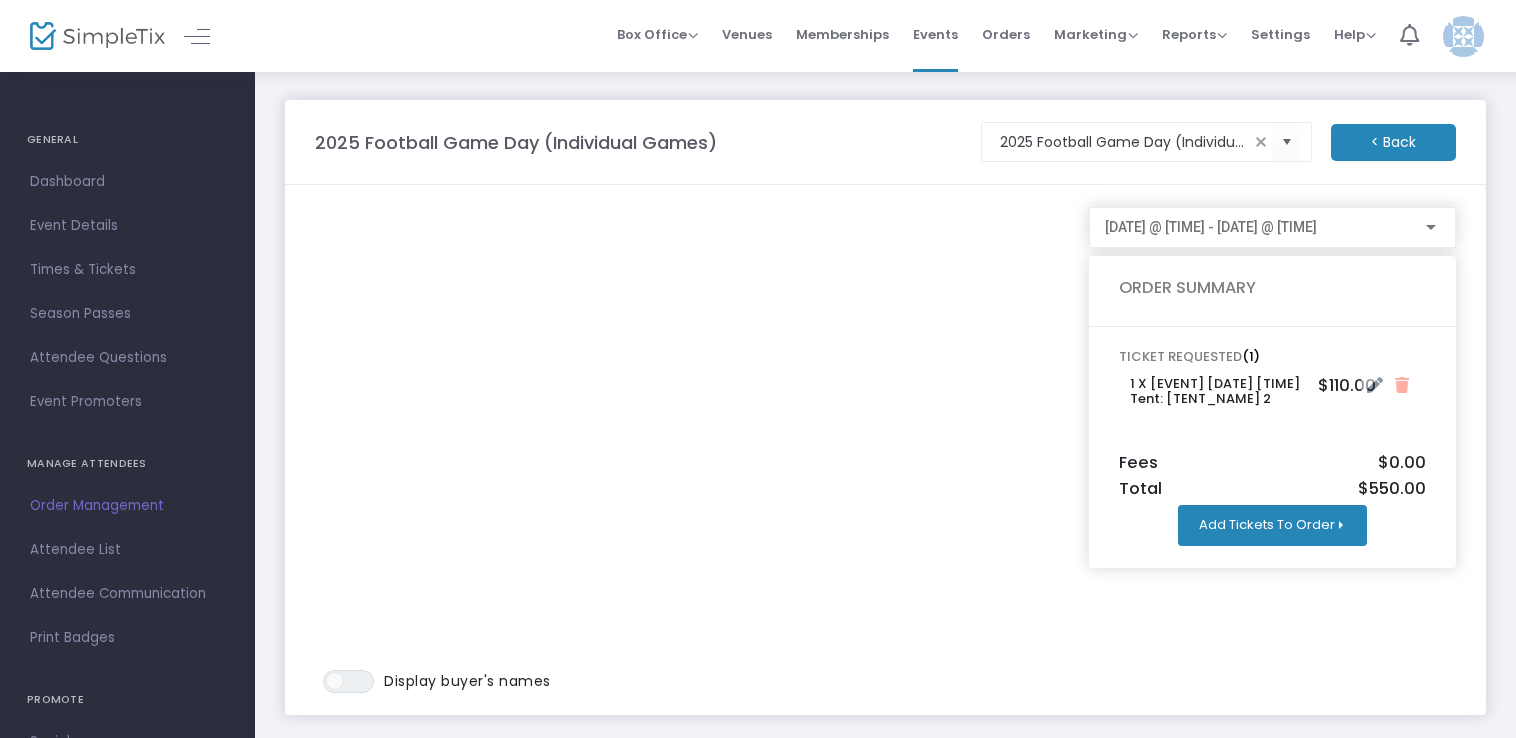 click on "Add Tickets To Order" 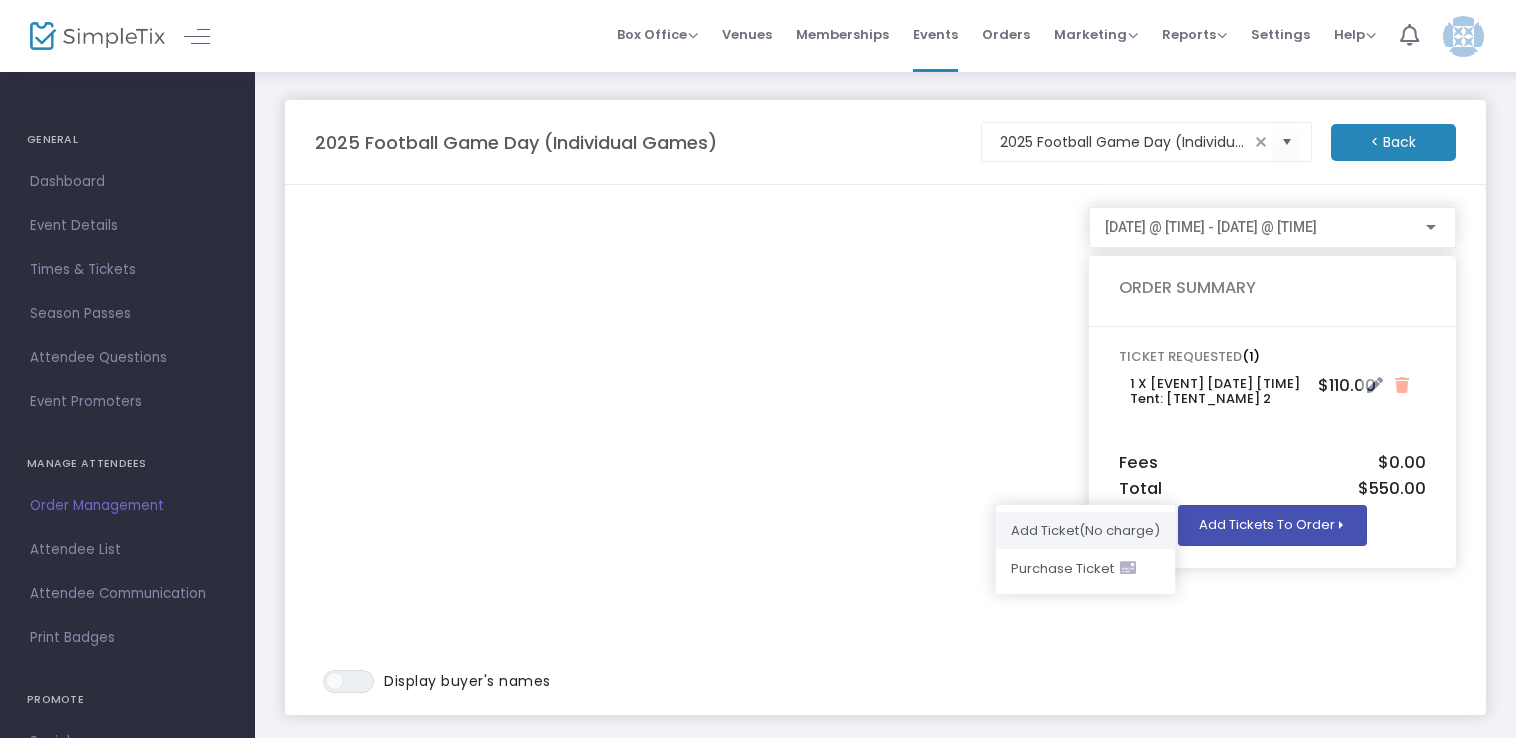 click on "Add Ticket  (No charge)" 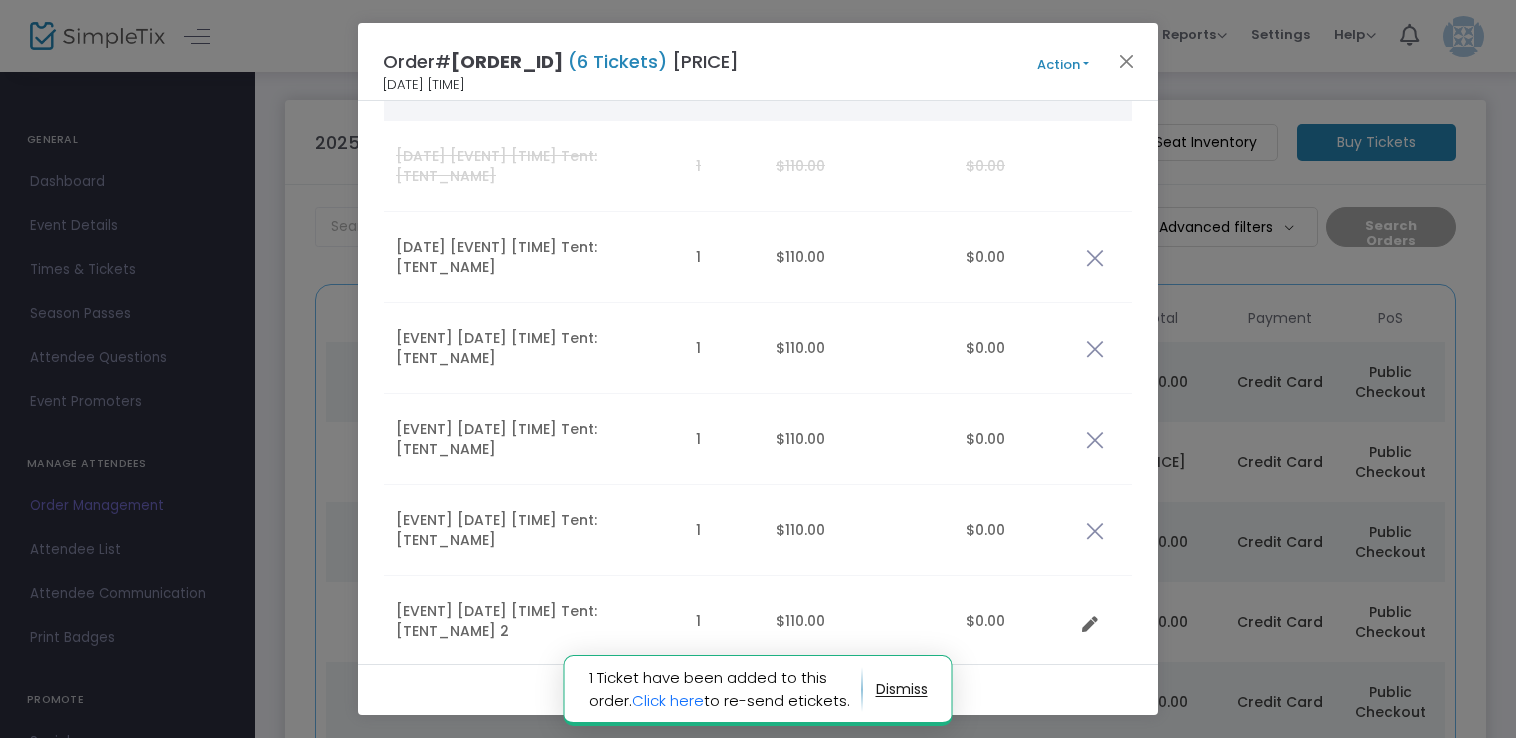 scroll, scrollTop: 192, scrollLeft: 0, axis: vertical 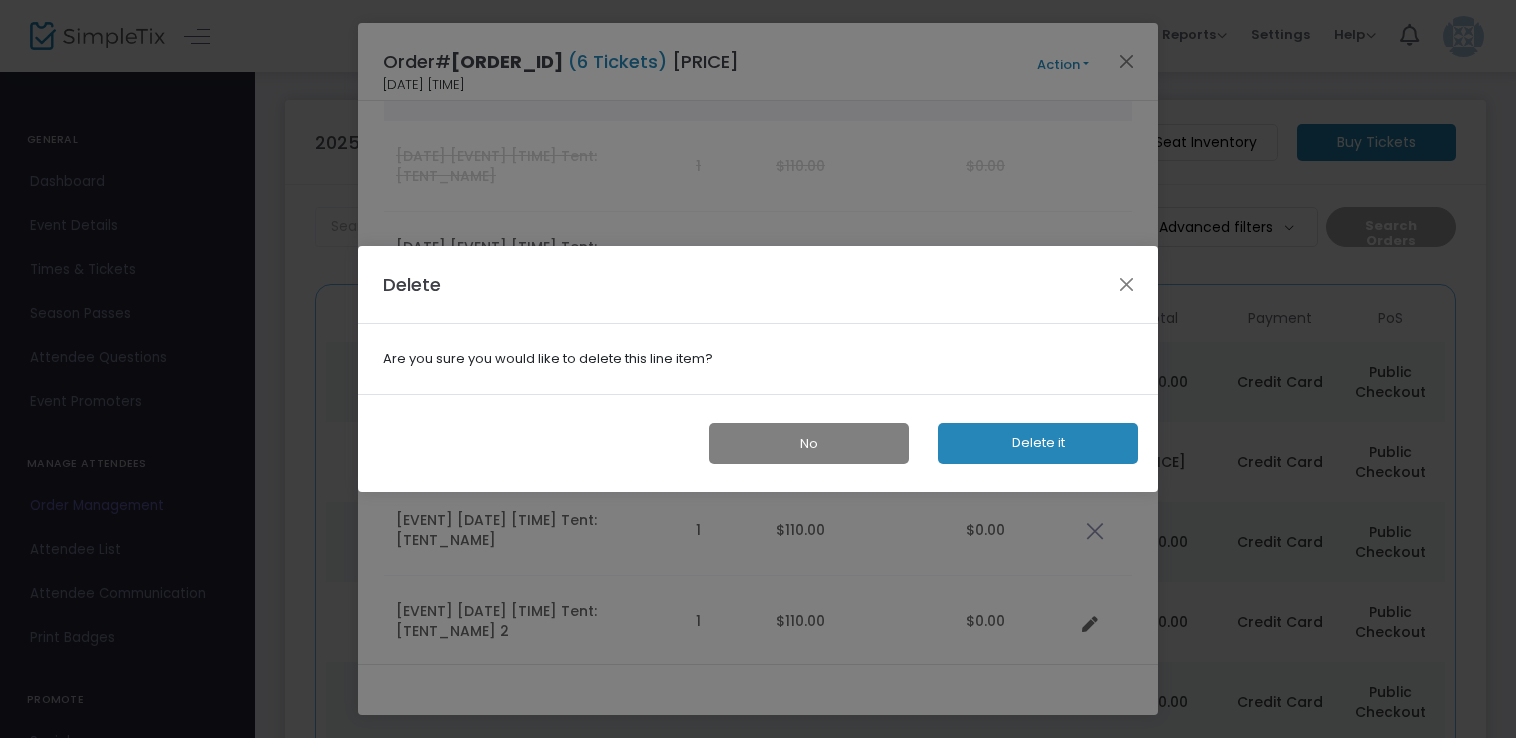 click on "Delete it" 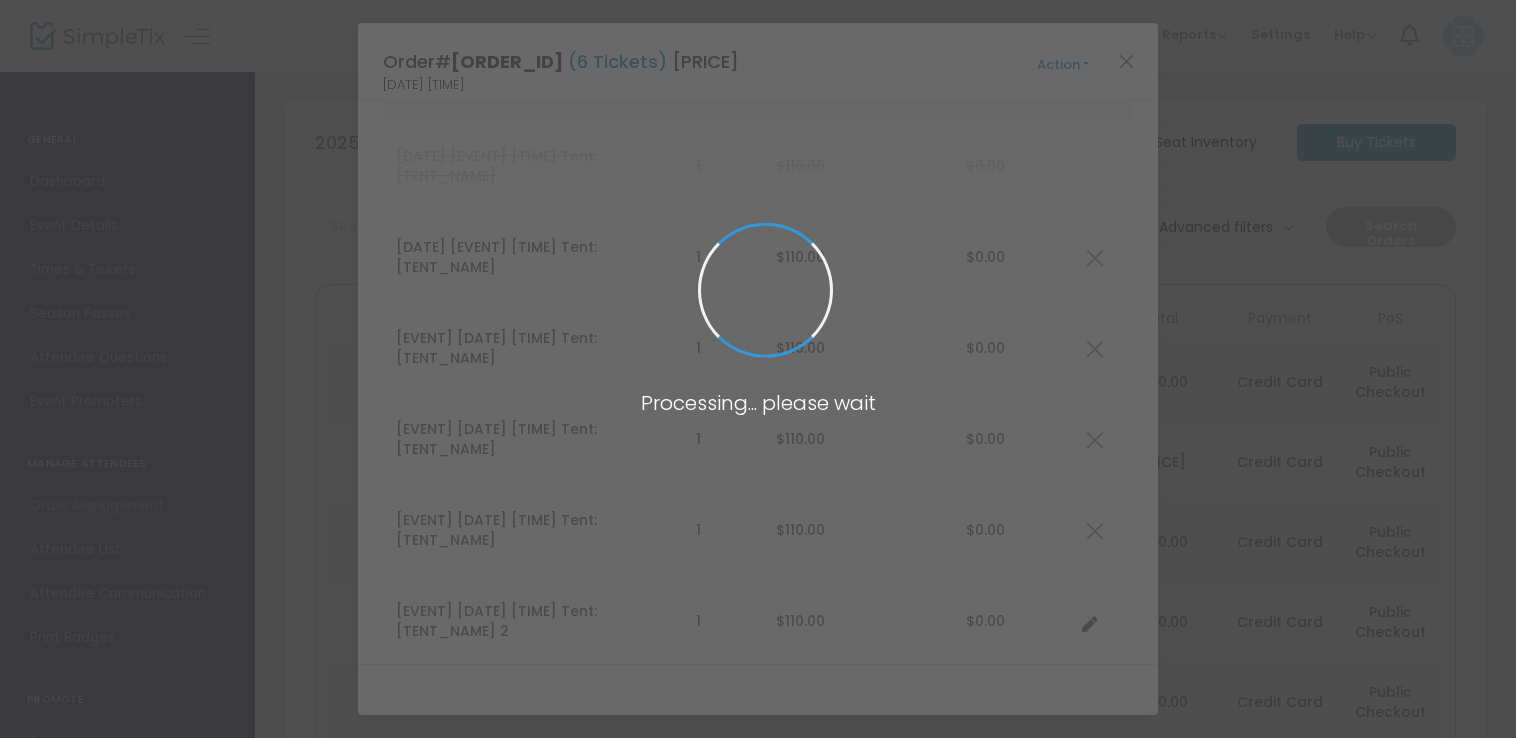 scroll, scrollTop: 211, scrollLeft: 0, axis: vertical 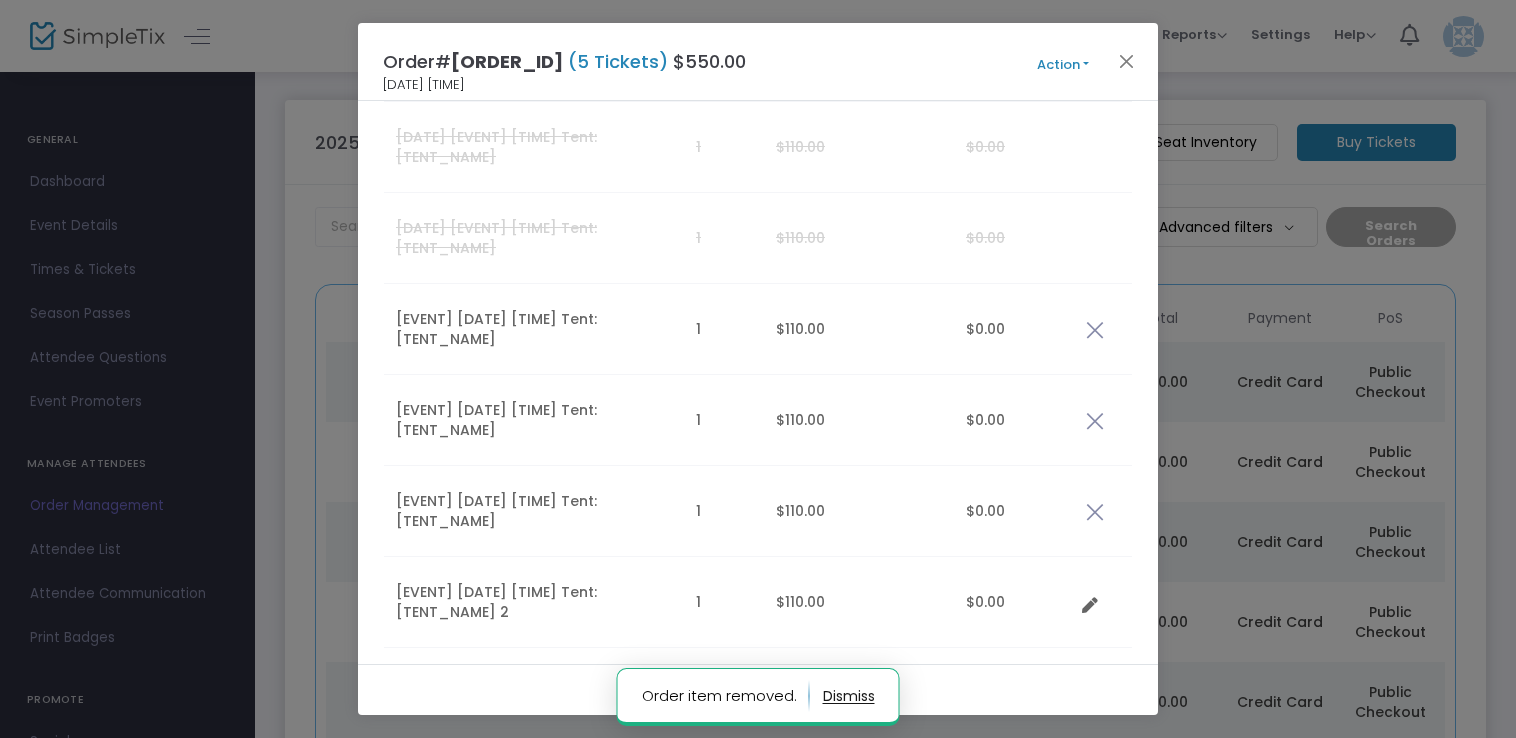 click on "Action" 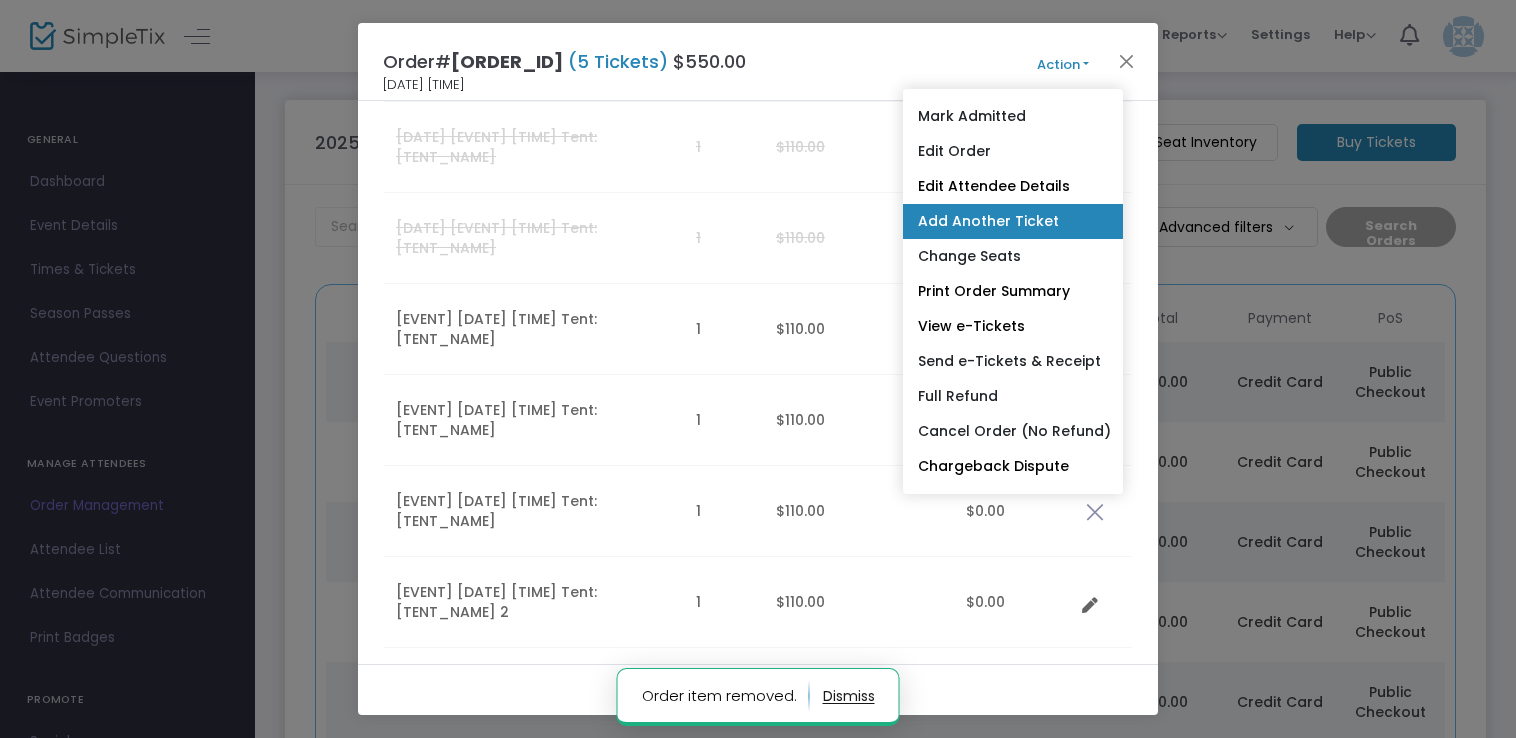 click on "Add Another Ticket" 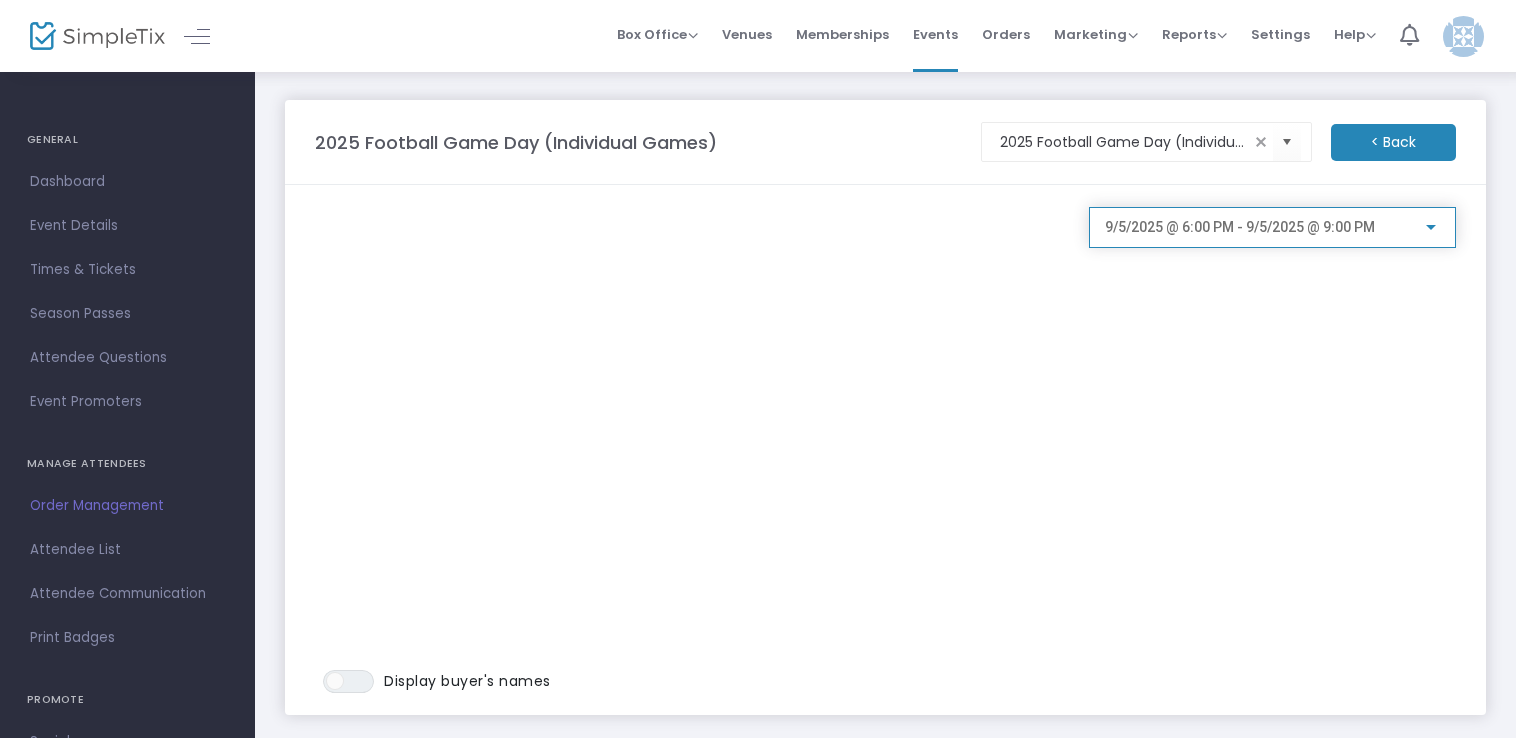 click on "9/5/2025 @ 6:00 PM - 9/5/2025 @ 9:00 PM" at bounding box center (1240, 227) 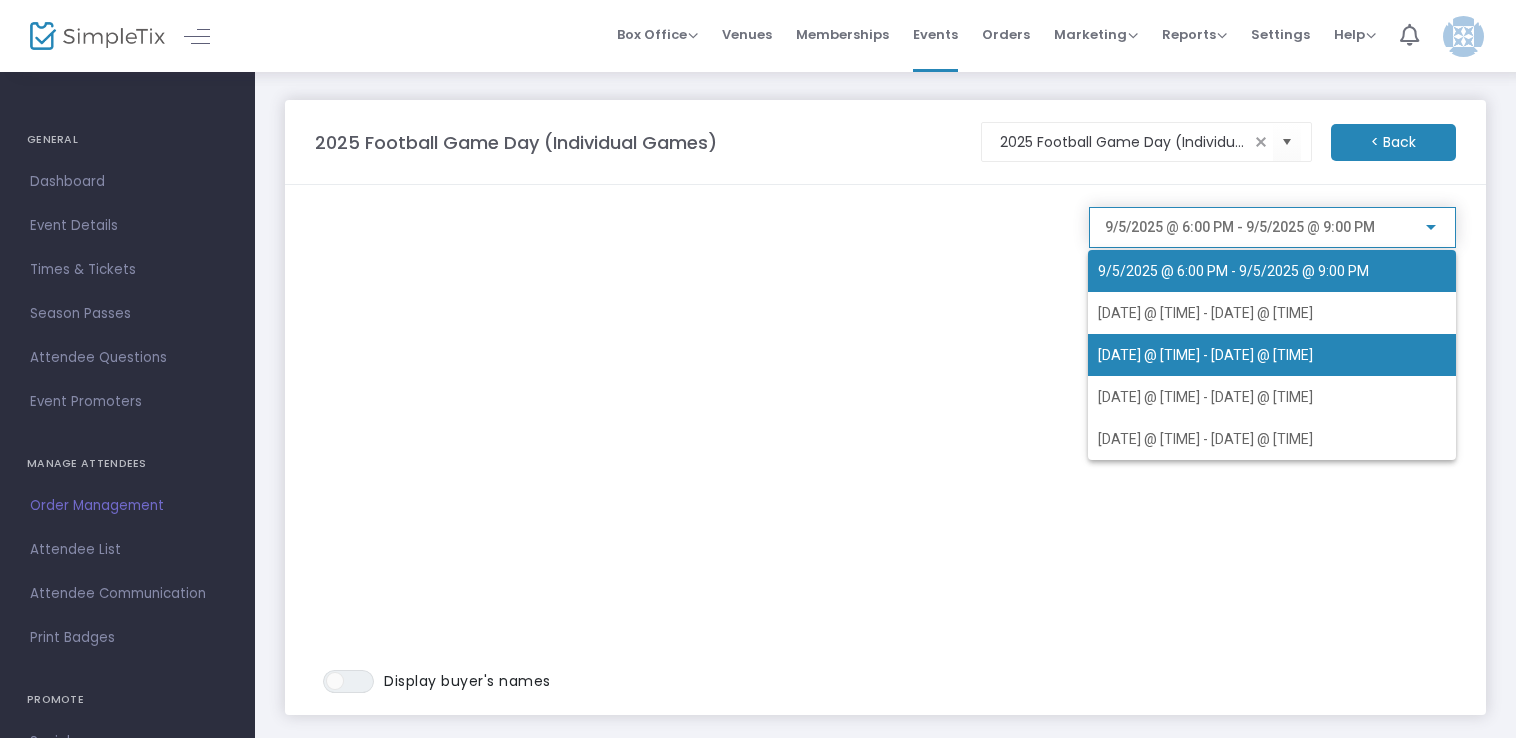 click on "[DATE] @ [TIME] - [DATE] @ [TIME]" at bounding box center [1272, 355] 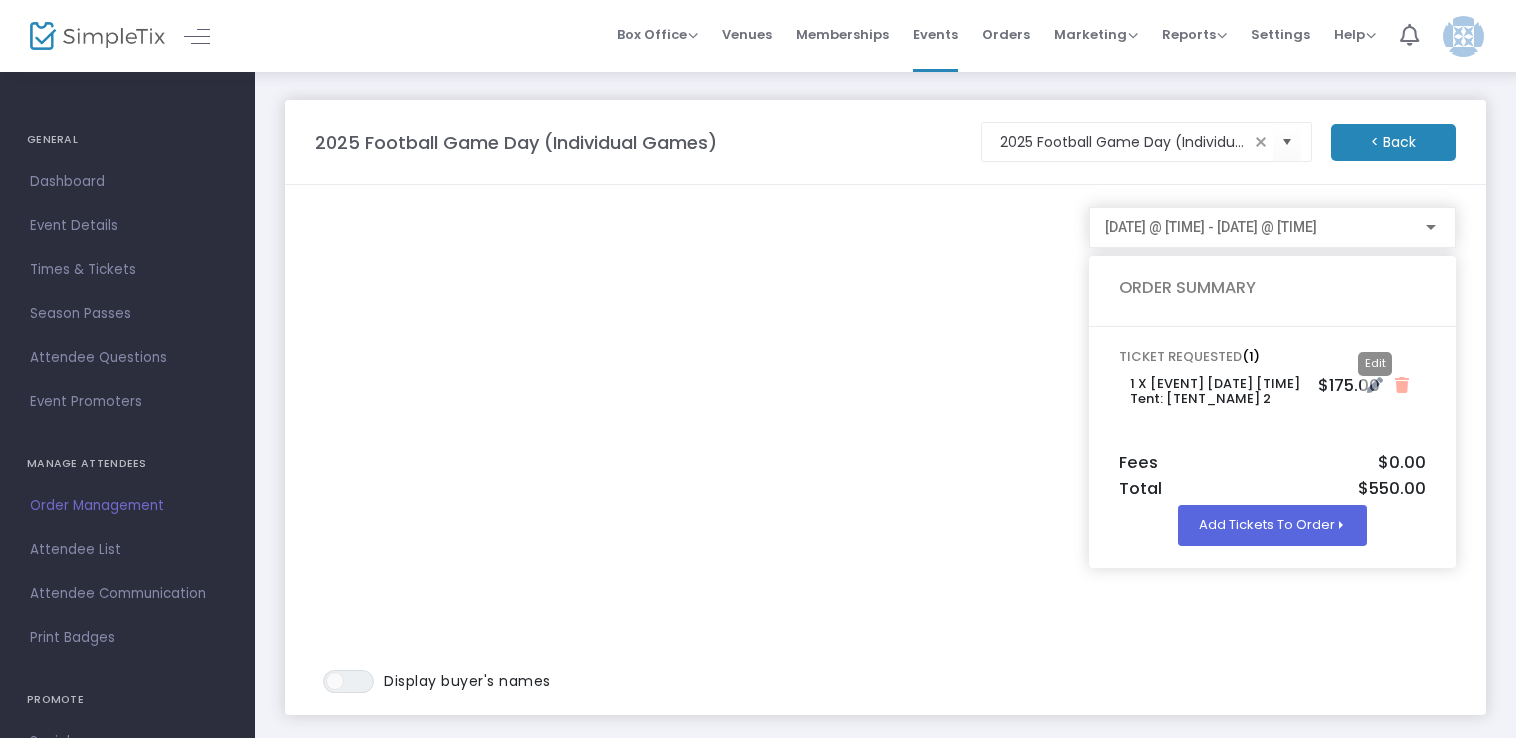 click 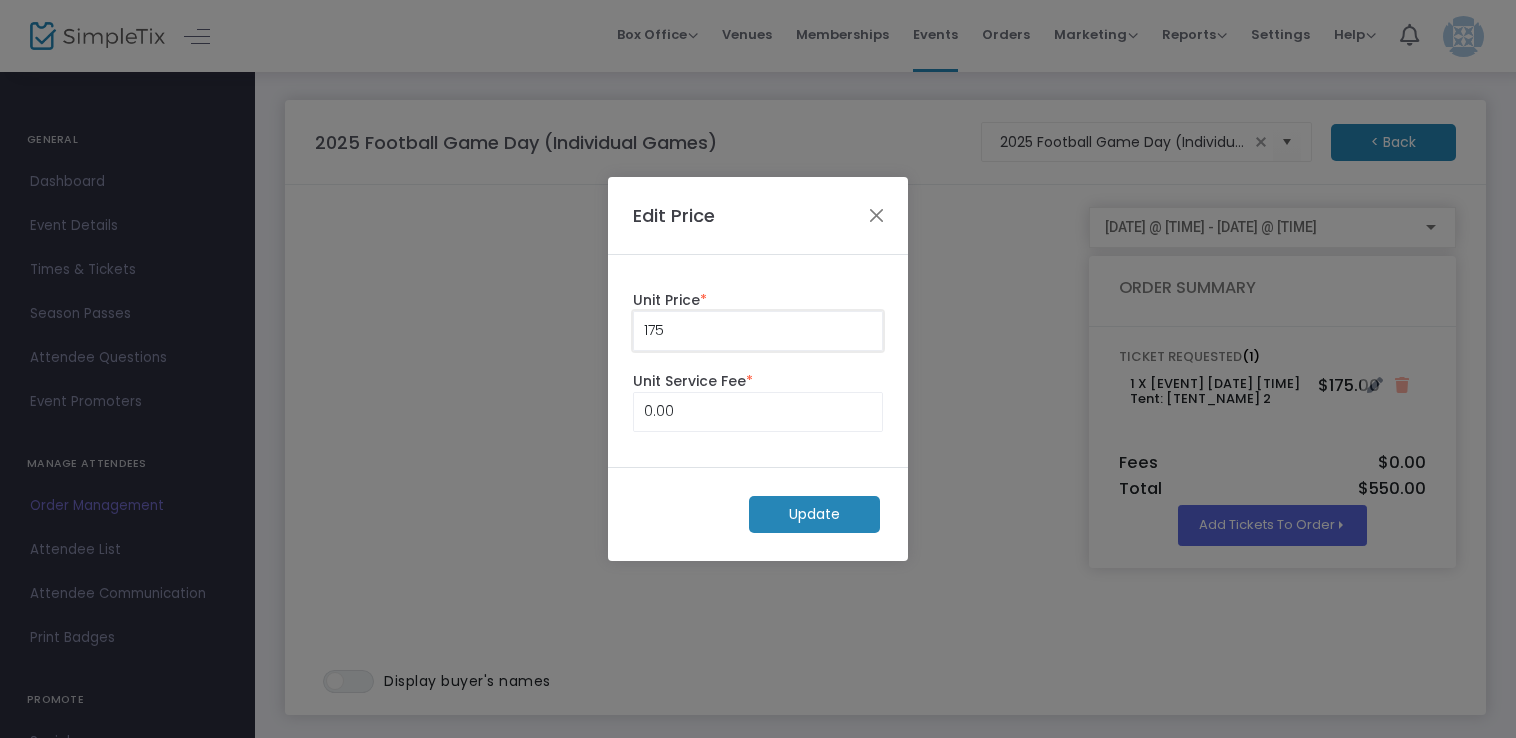 click on "175" at bounding box center (758, 331) 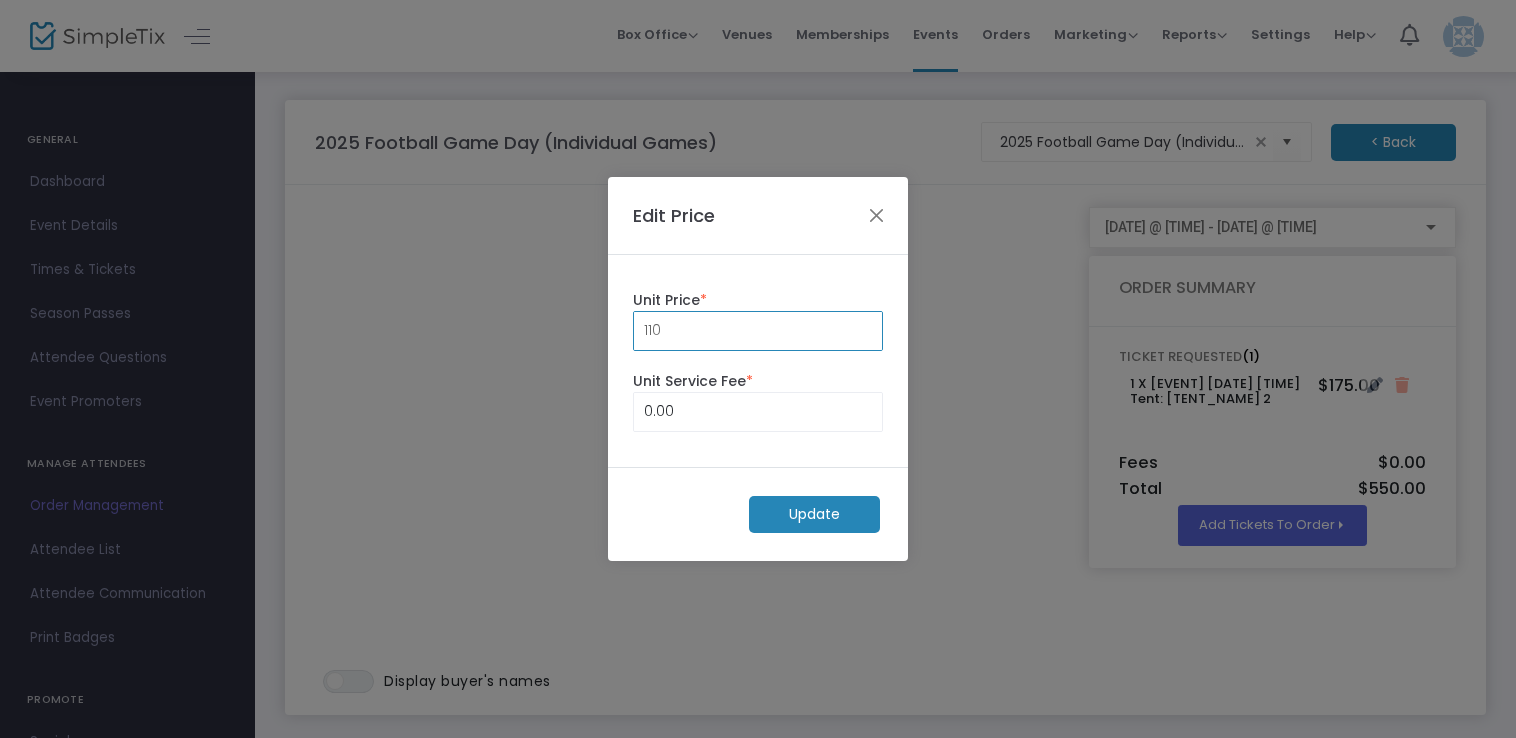type on "110.00" 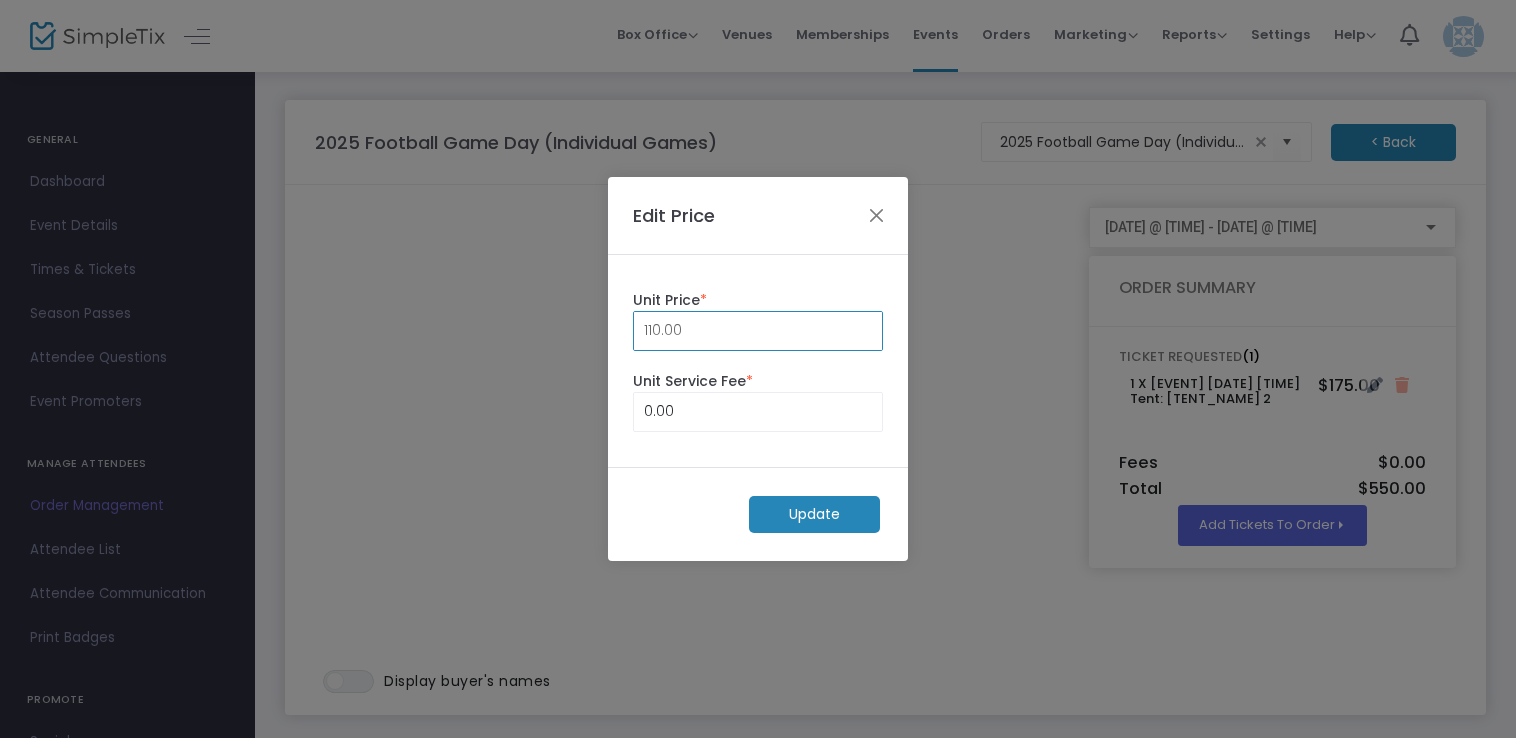 click on "Update" 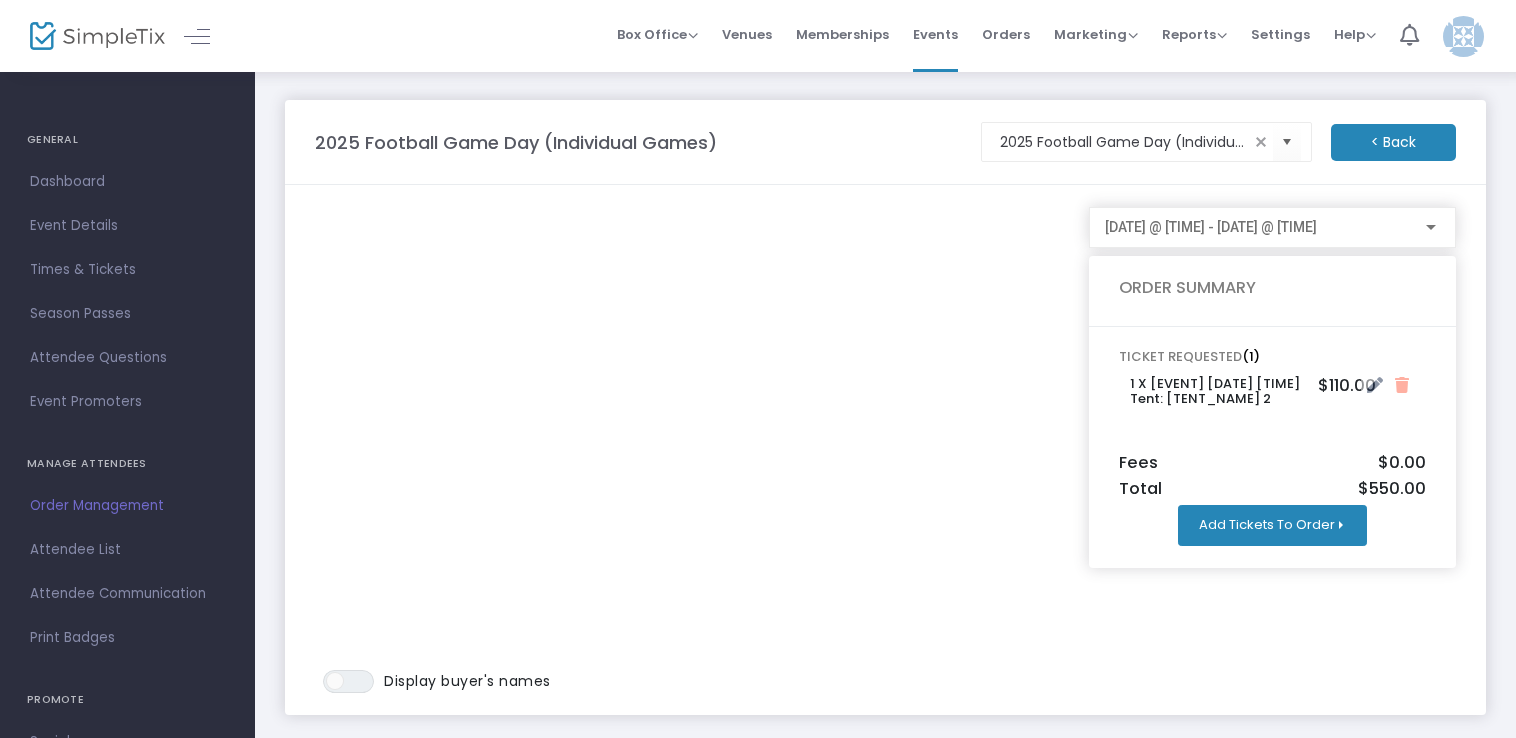 click on "Add Tickets To Order" 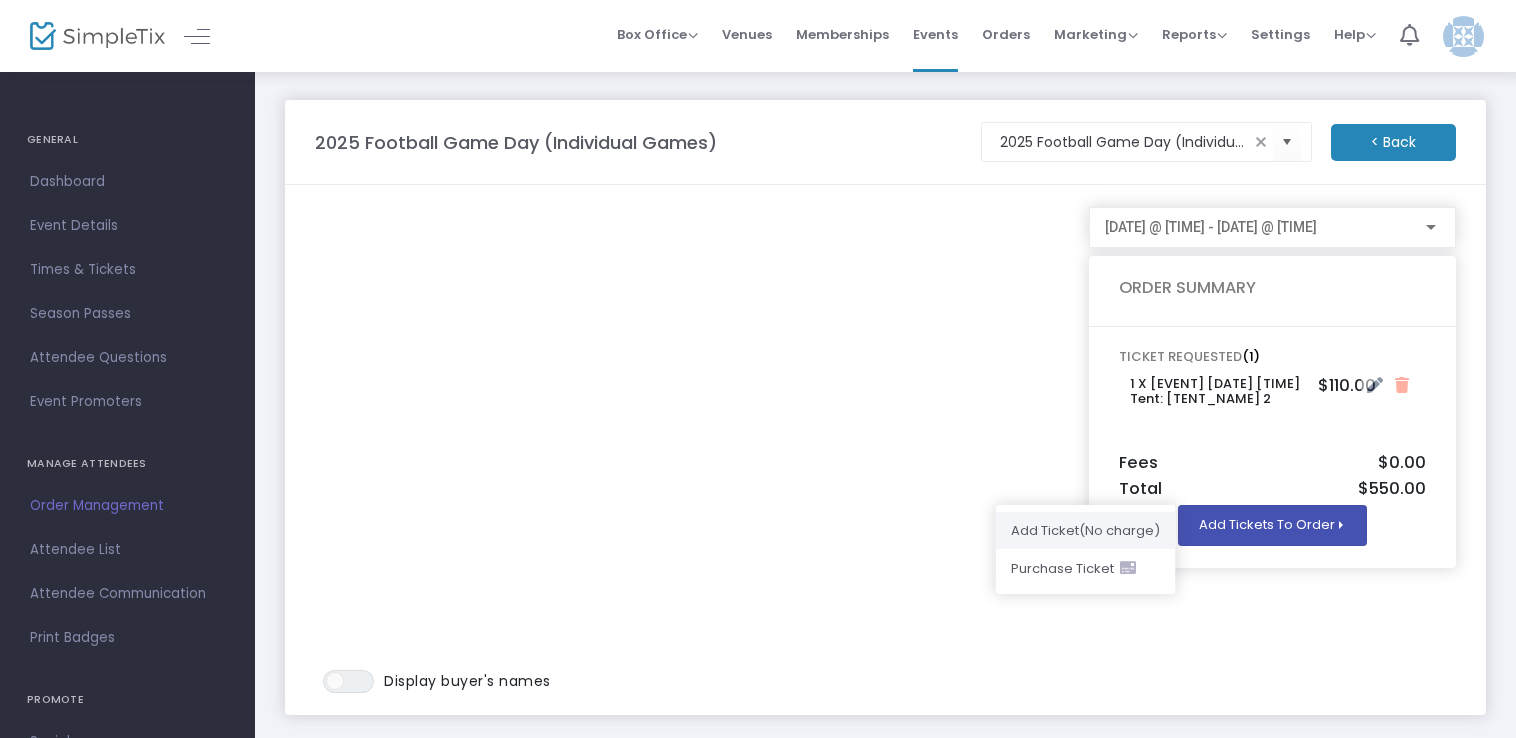 click on "Add Ticket  (No charge)" 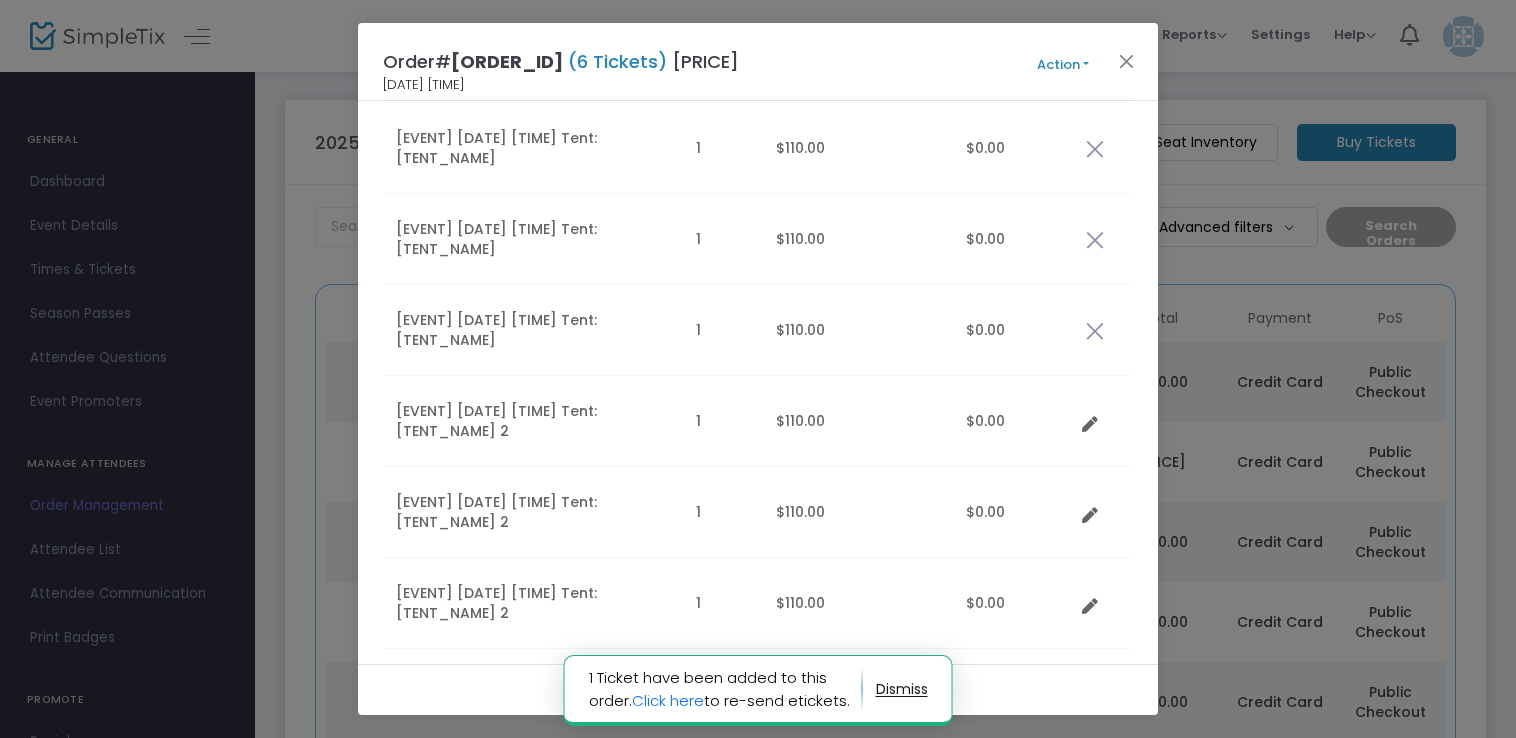 scroll, scrollTop: 300, scrollLeft: 0, axis: vertical 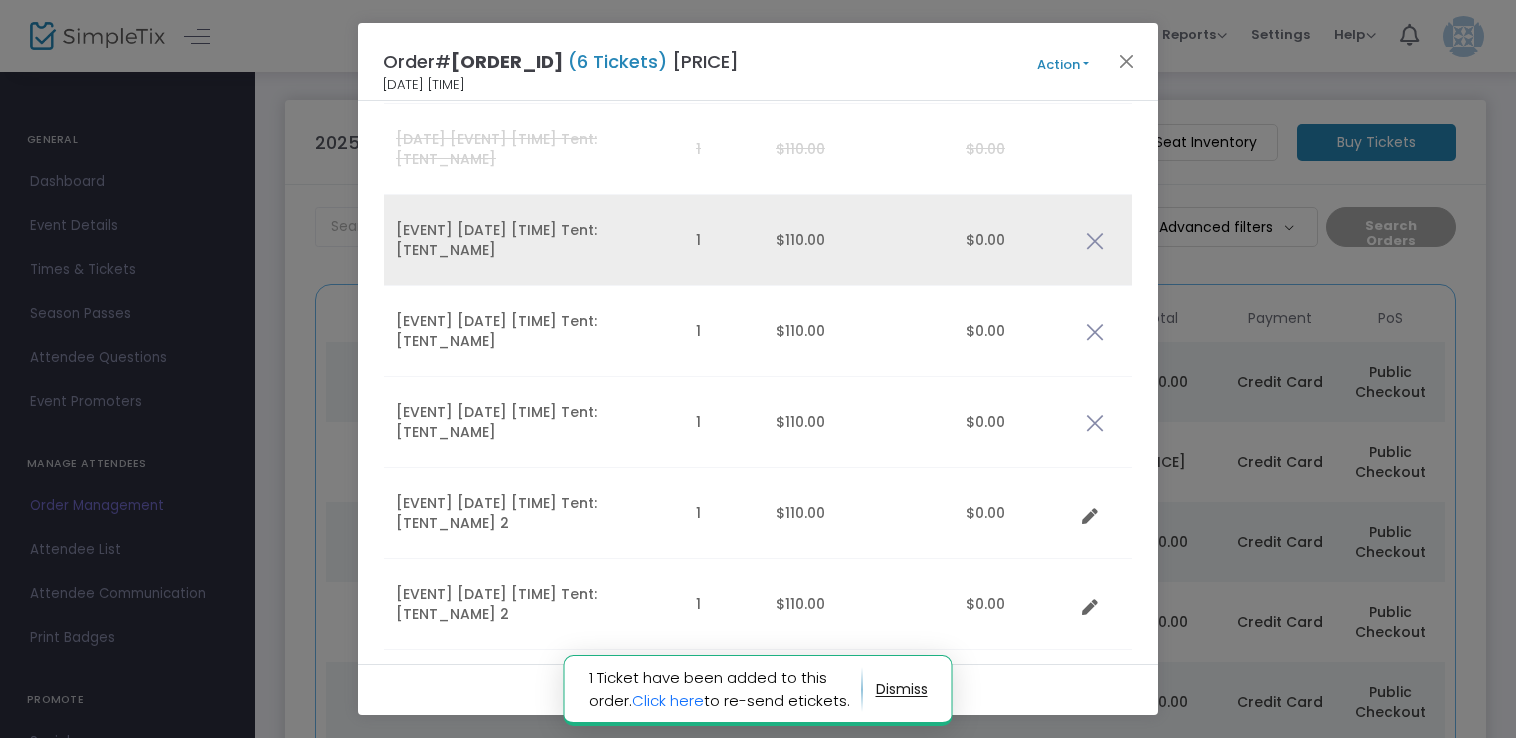 click 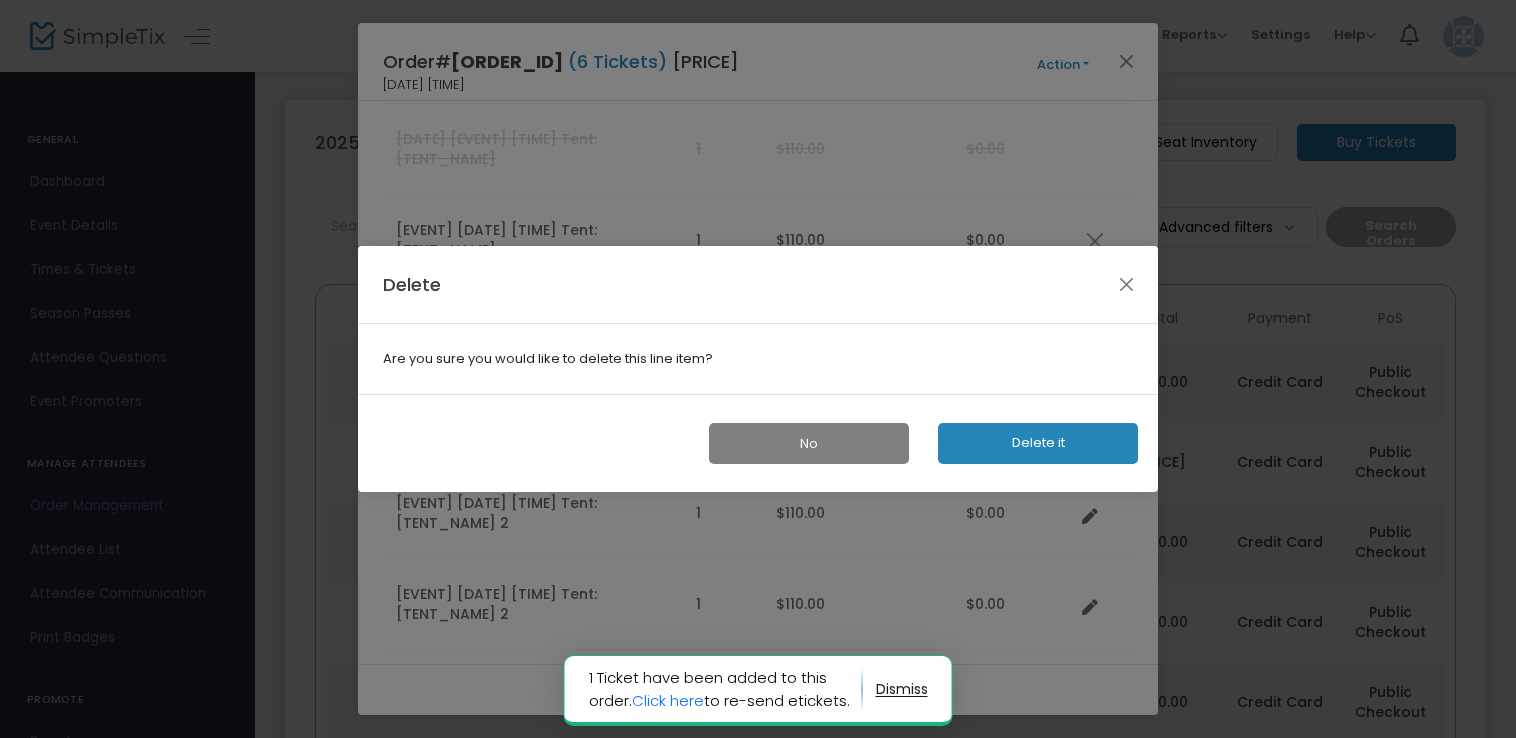 click on "Delete it" 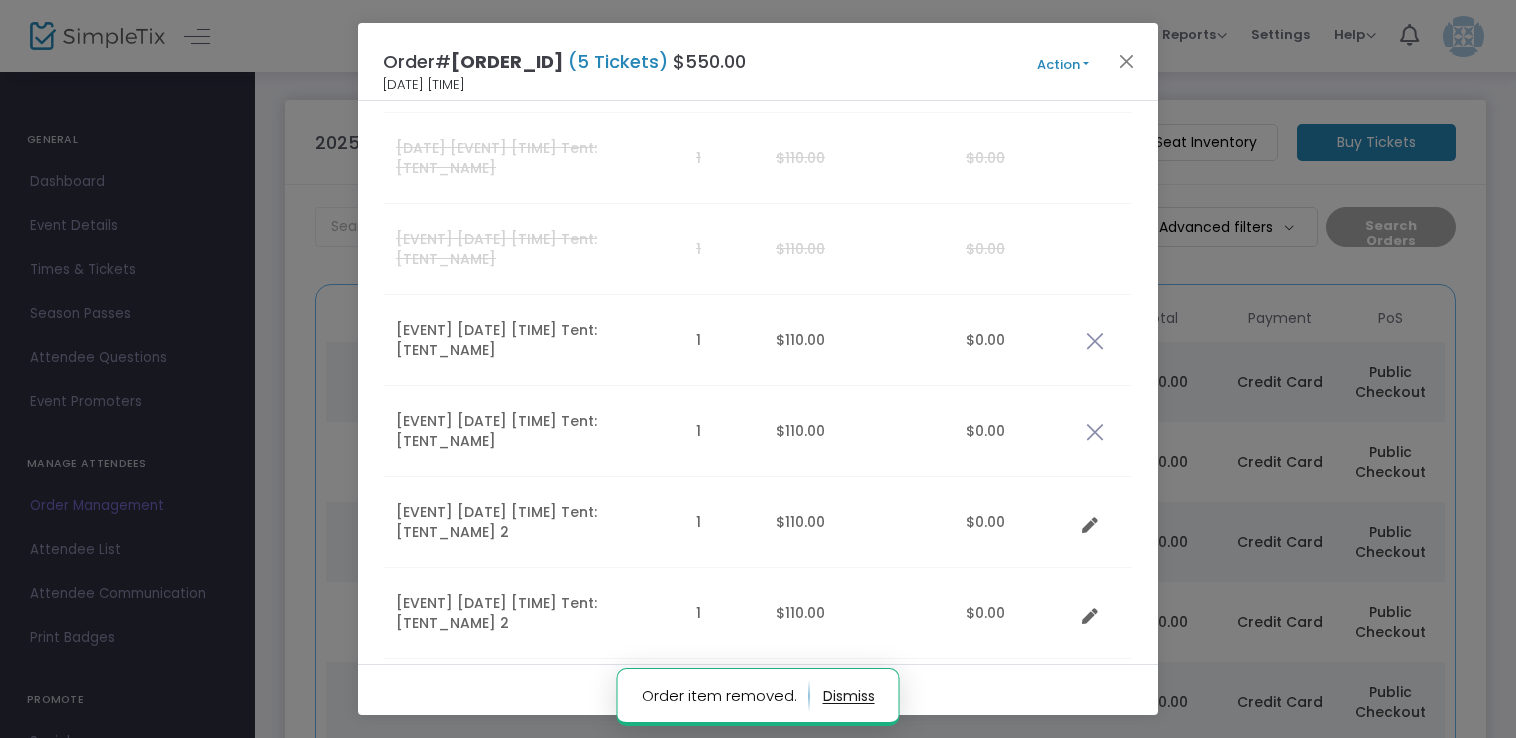 scroll, scrollTop: 296, scrollLeft: 0, axis: vertical 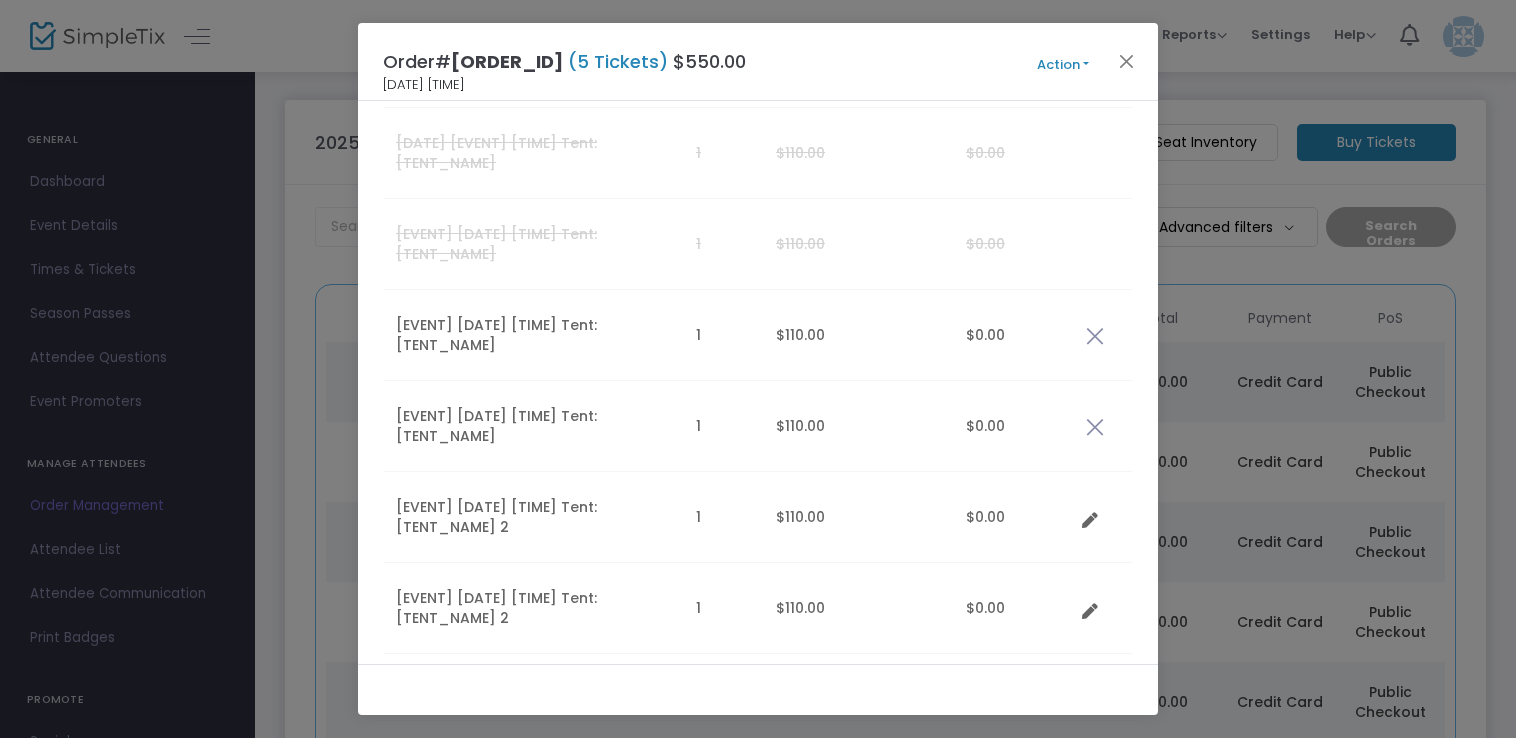 click on "Action" 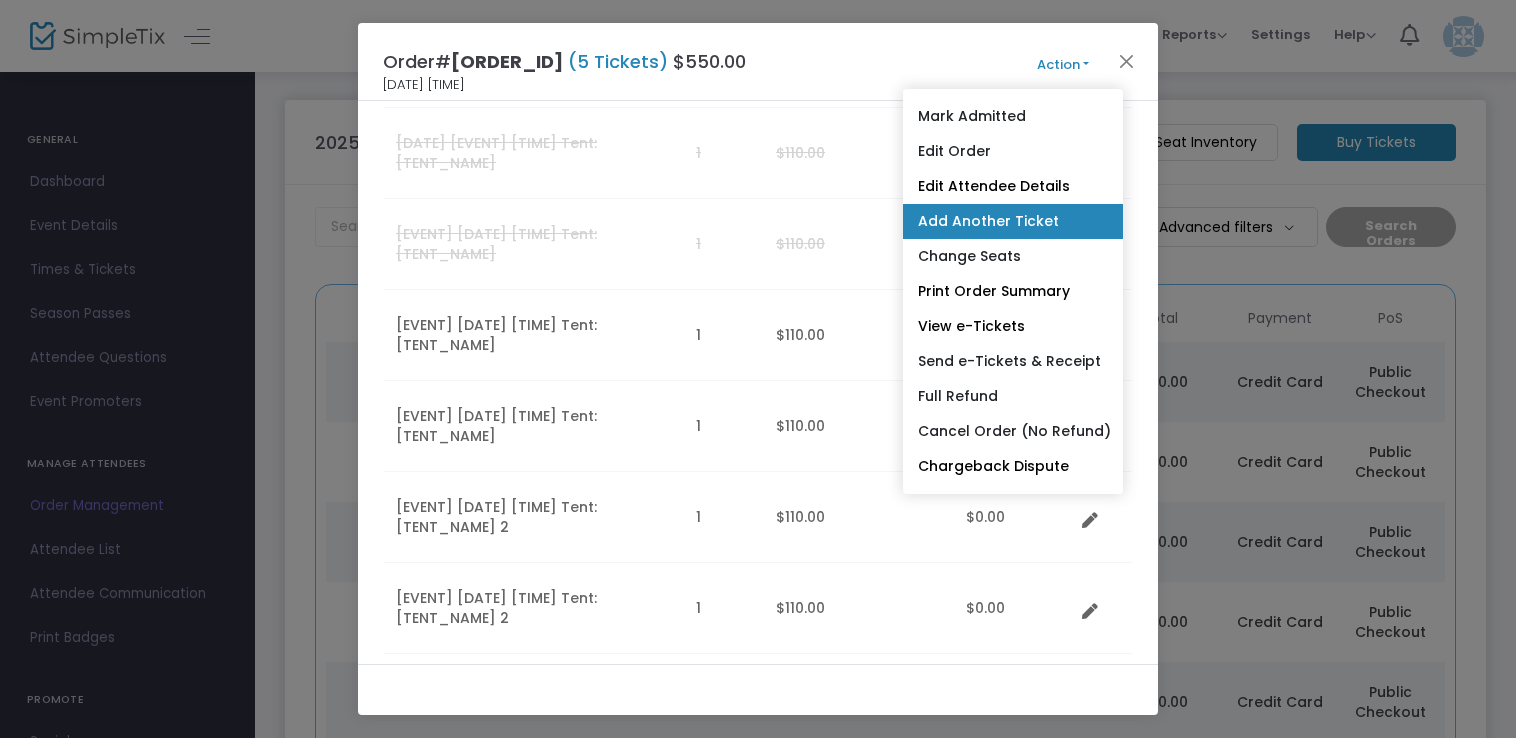 click on "Add Another Ticket" 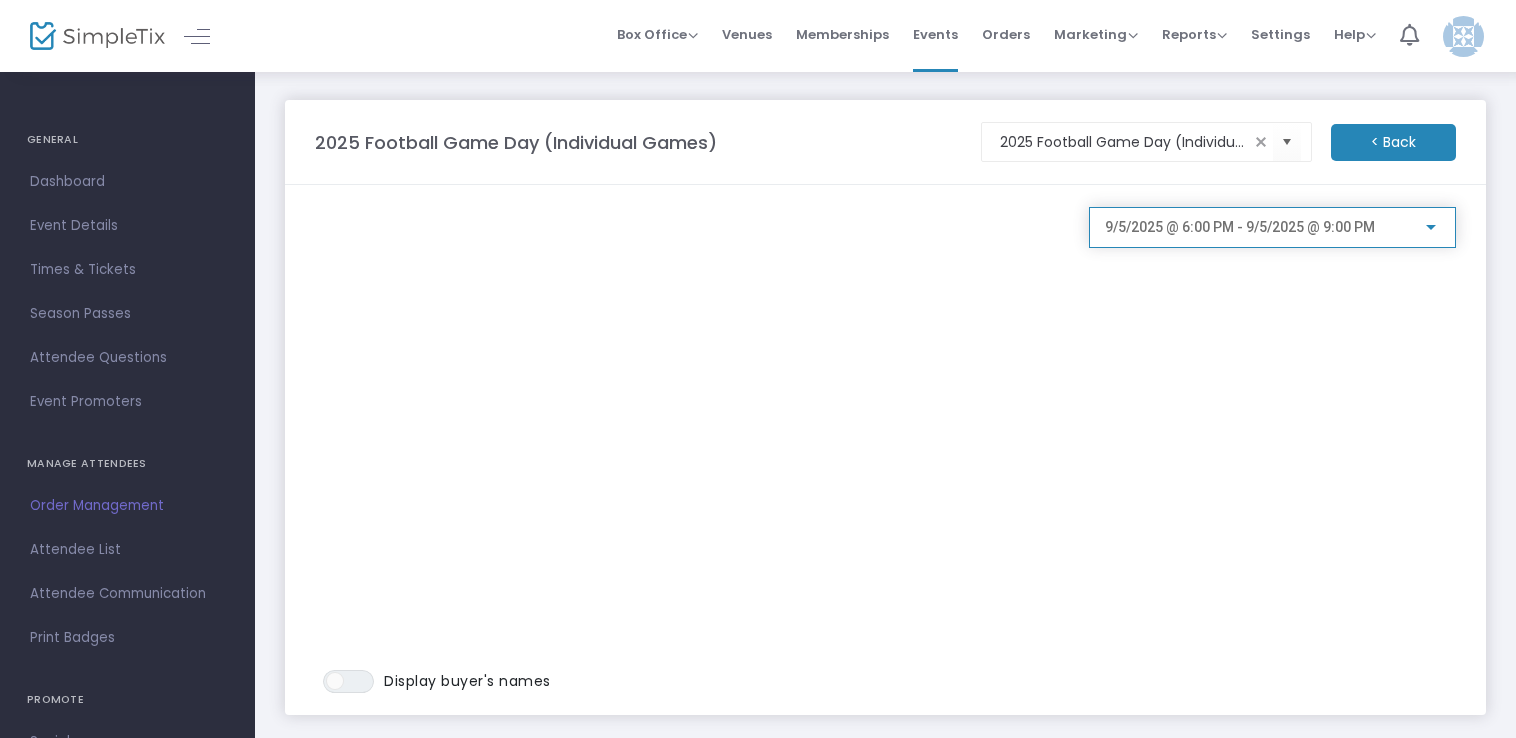 click on "9/5/2025 @ 6:00 PM - 9/5/2025 @ 9:00 PM" at bounding box center (1240, 227) 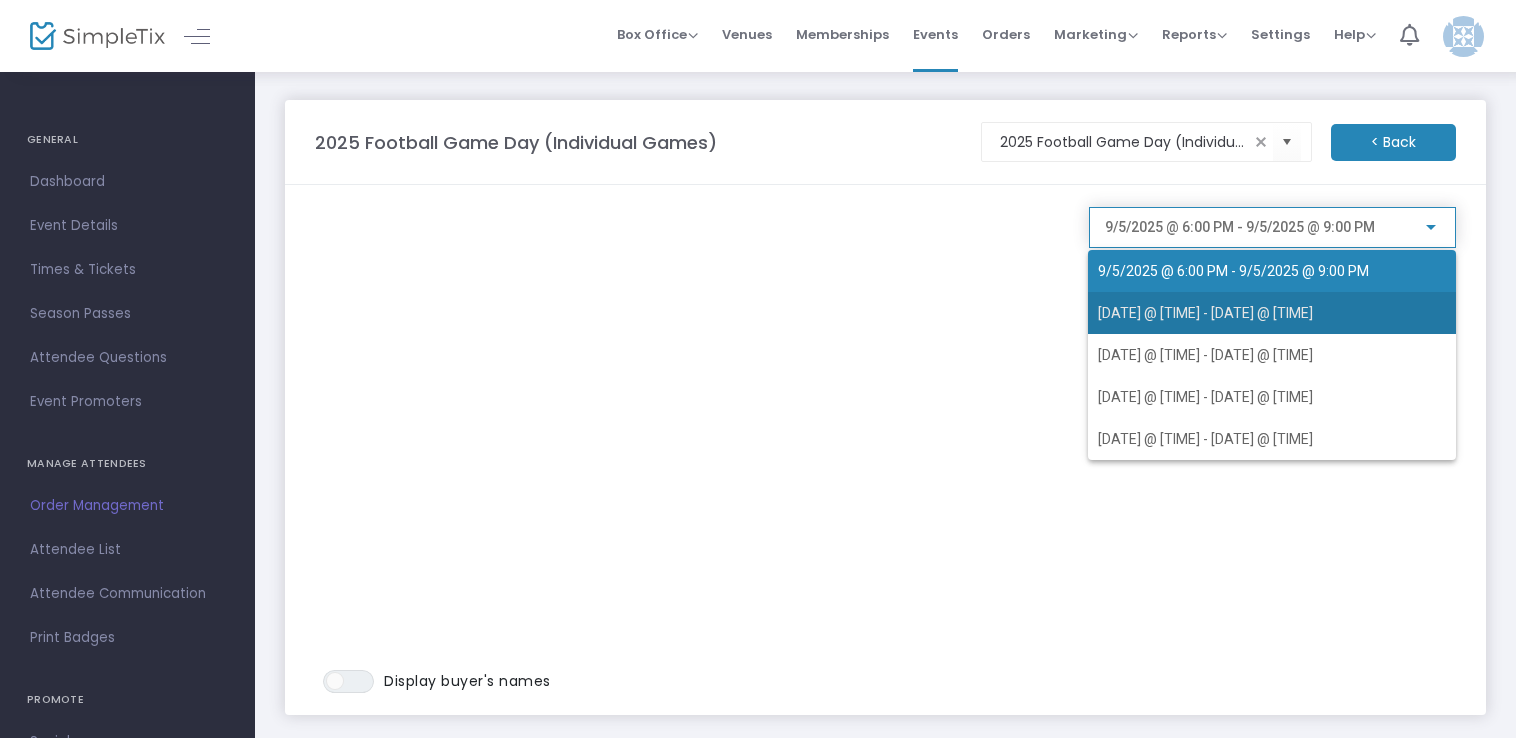 click on "[DATE] @ [TIME] - [DATE] @ [TIME]" at bounding box center (1205, 313) 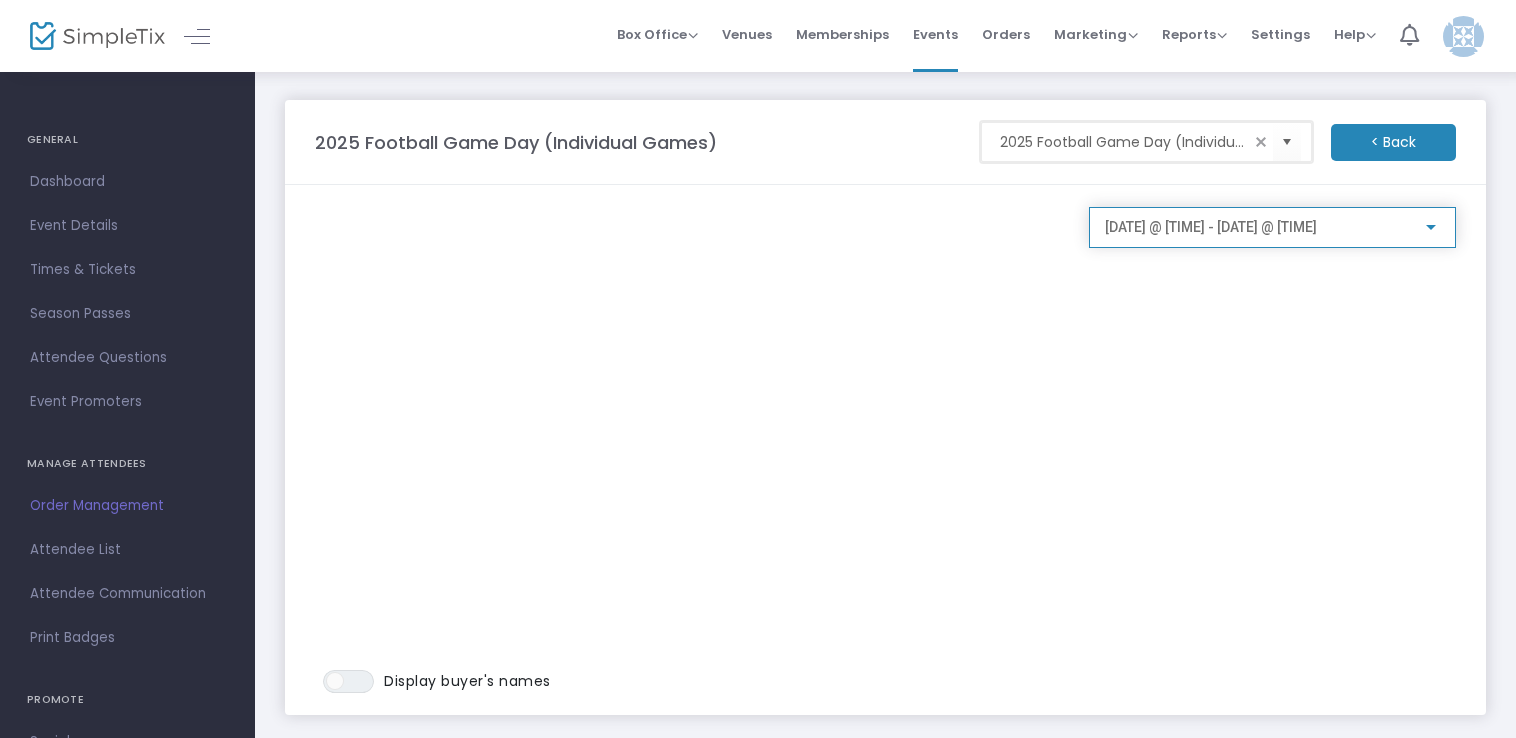 click on "2025 Football Game Day (Individual Games)" at bounding box center [1124, 142] 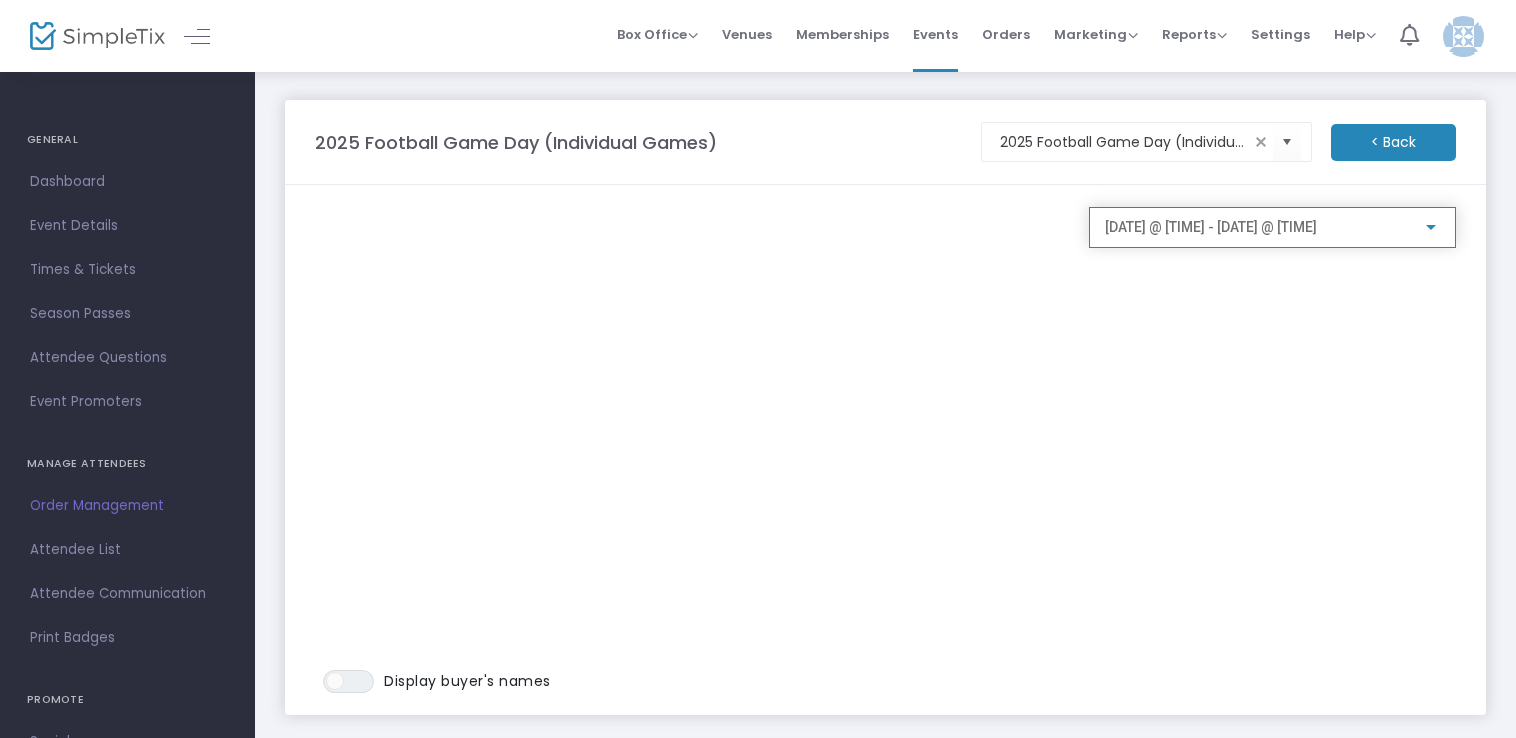 click on "[DATE] @ [TIME] - [DATE] @ [TIME]" at bounding box center [1211, 227] 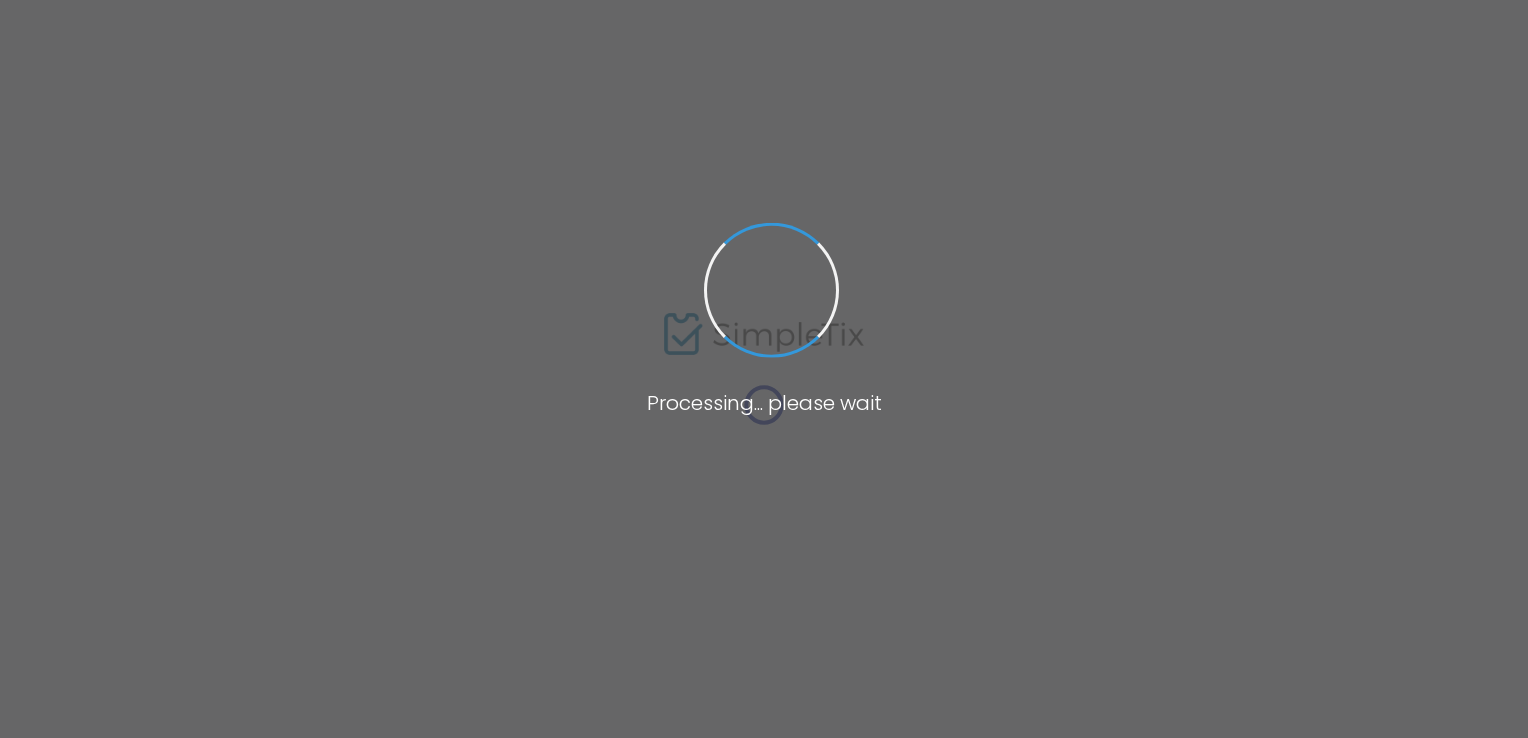 scroll, scrollTop: 0, scrollLeft: 0, axis: both 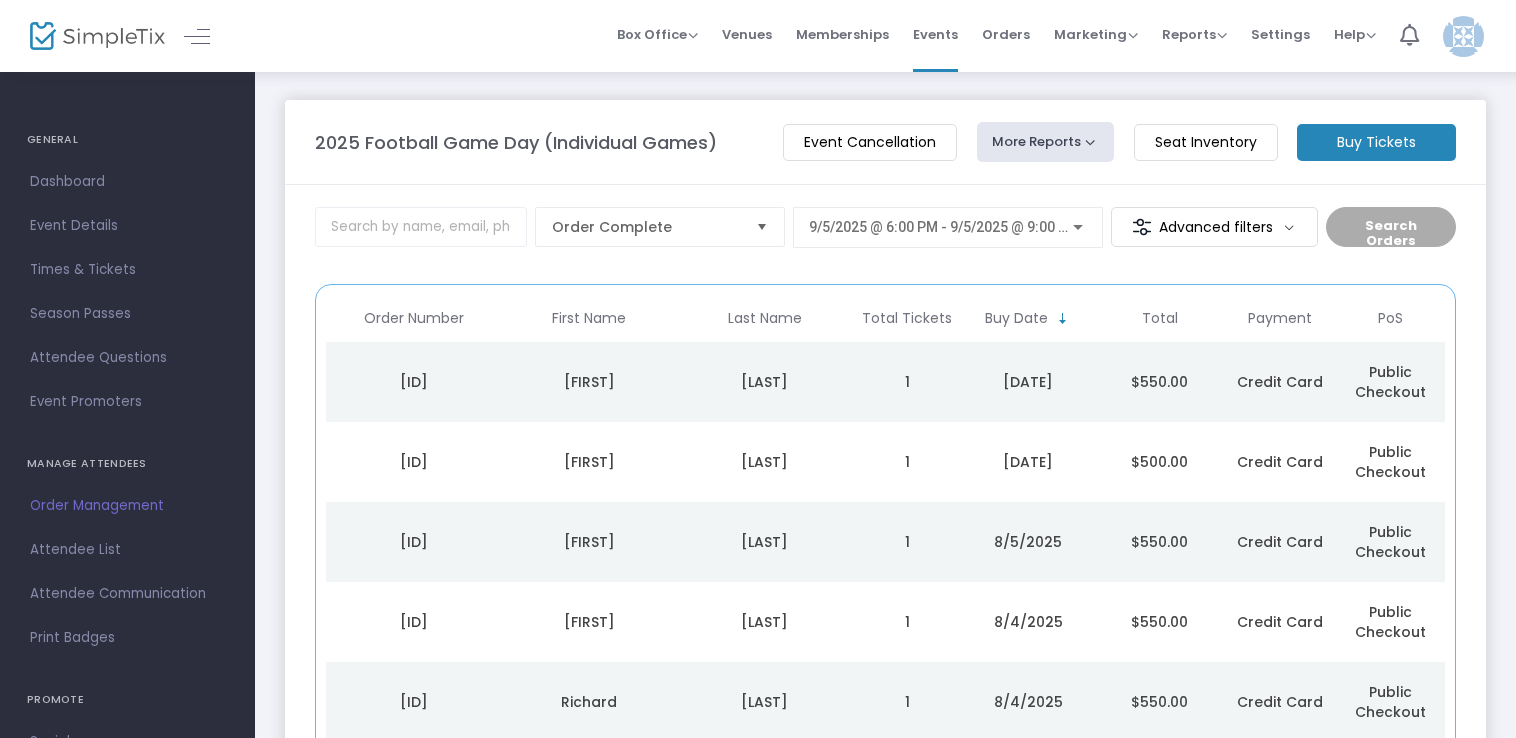 click on "1" 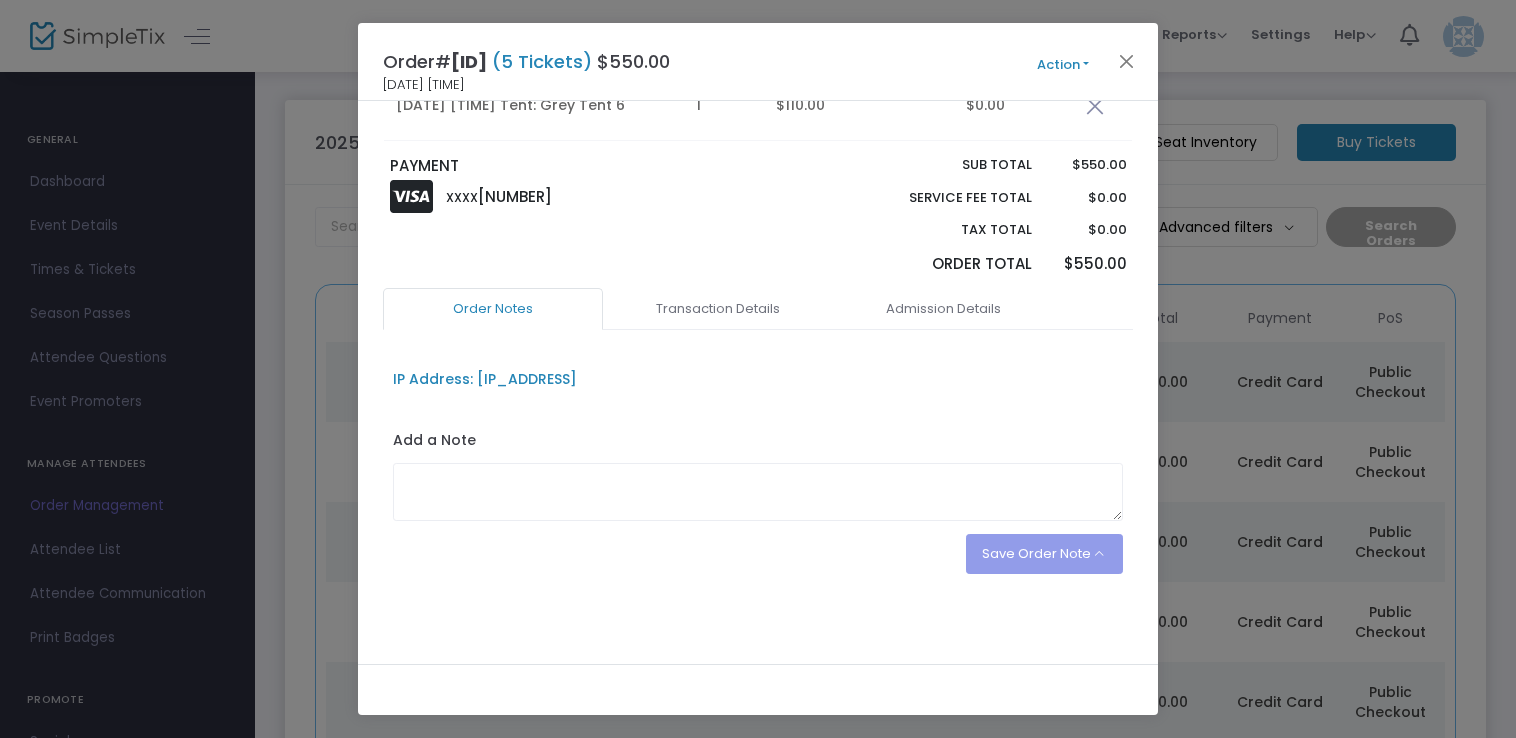 scroll, scrollTop: 670, scrollLeft: 0, axis: vertical 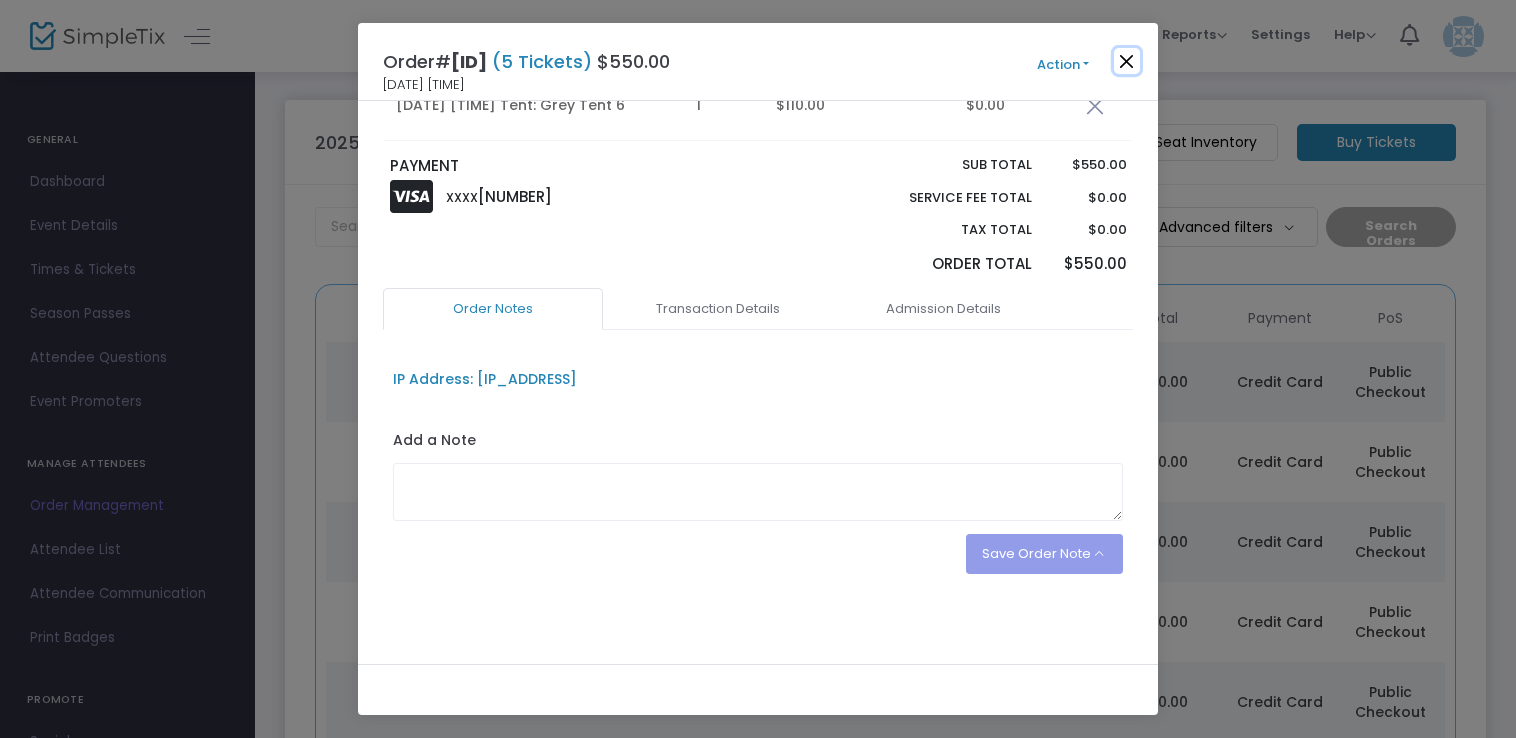 click 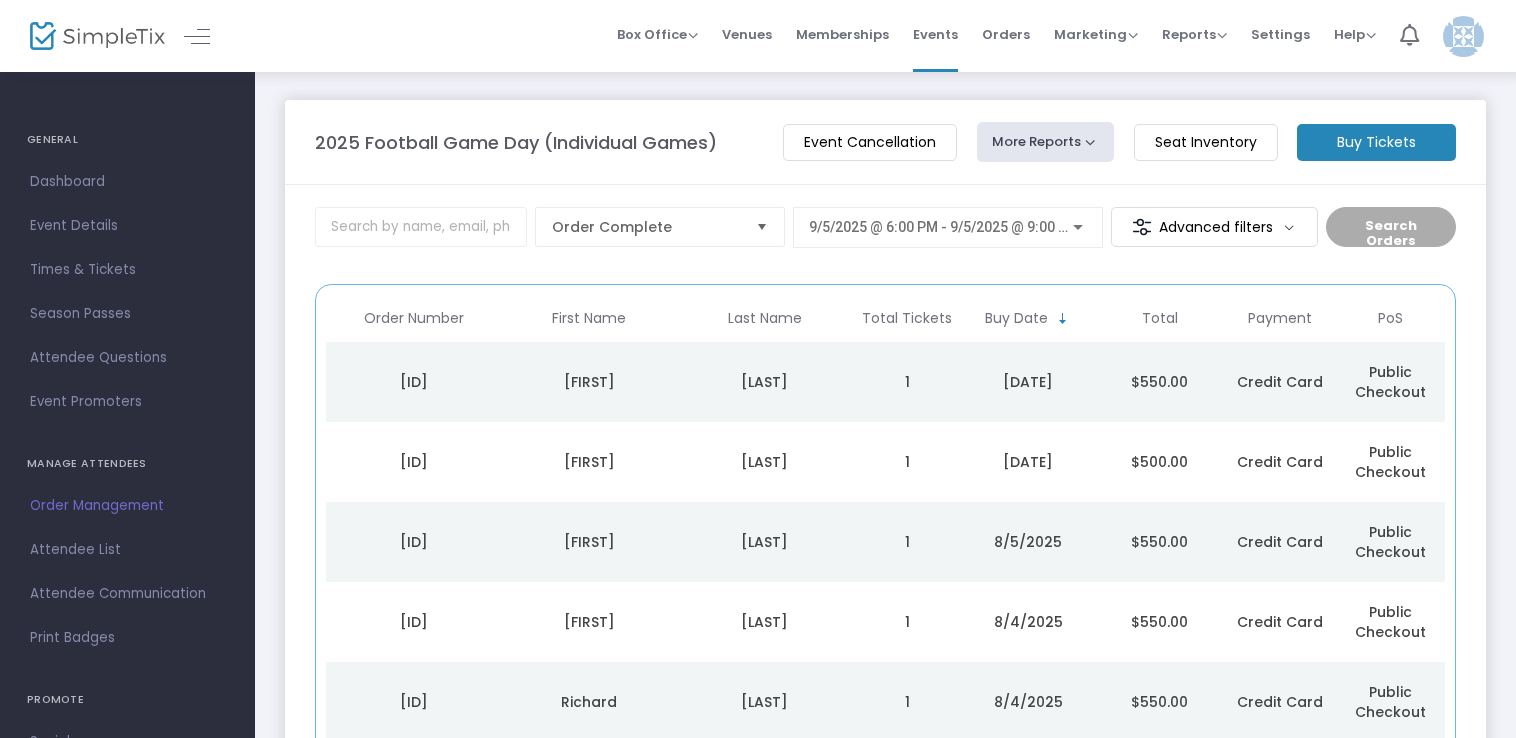 scroll, scrollTop: 243, scrollLeft: 0, axis: vertical 